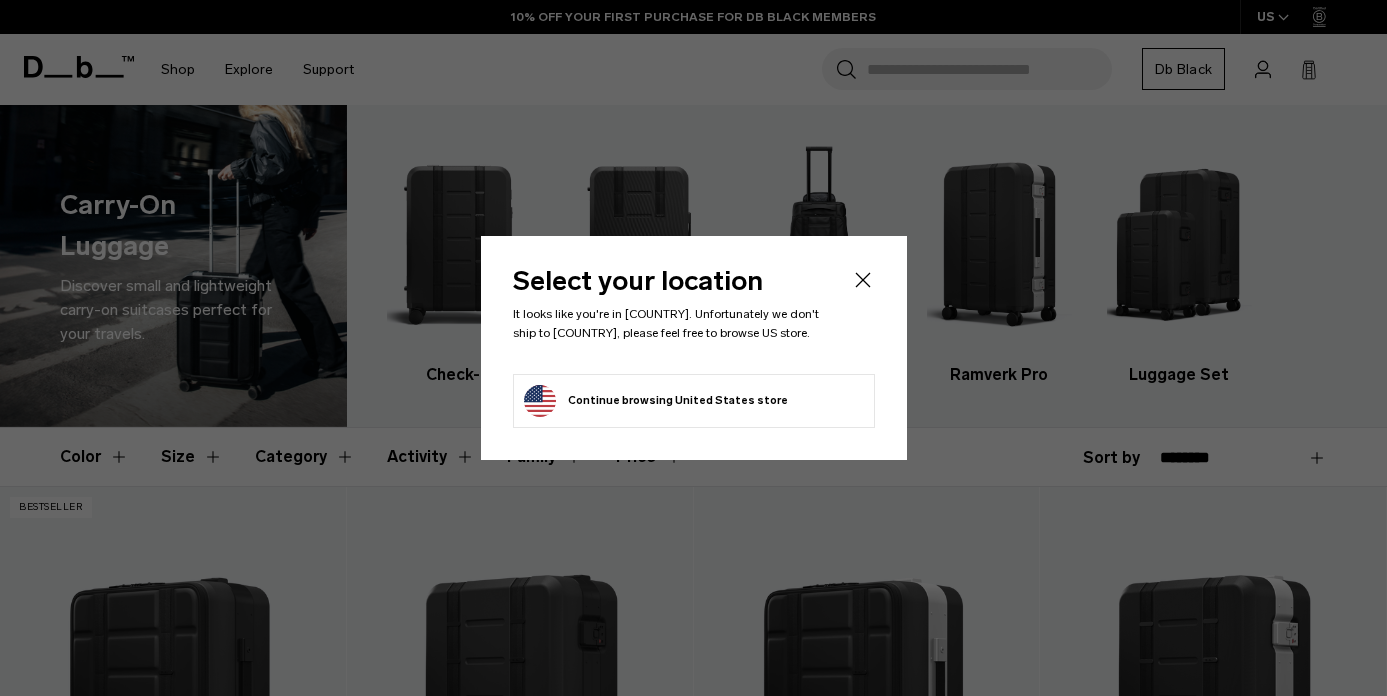 scroll, scrollTop: 260, scrollLeft: 0, axis: vertical 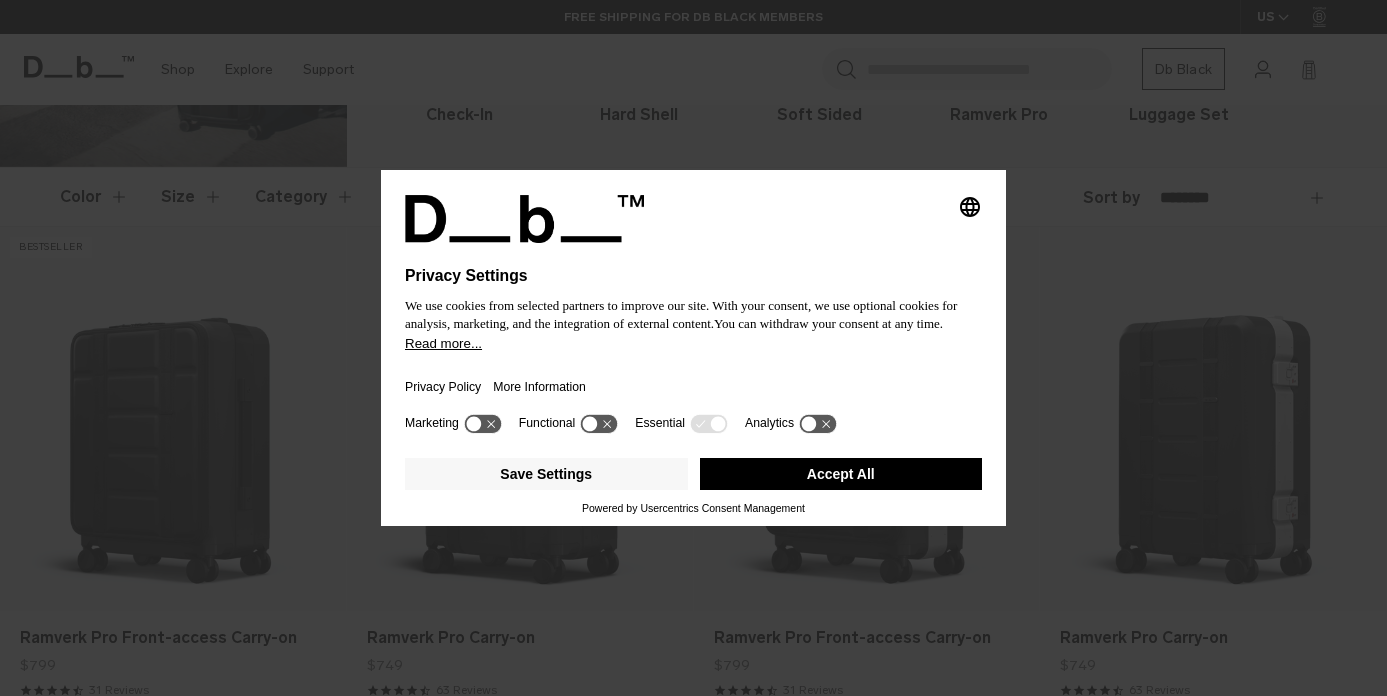 click on "Accept All" at bounding box center [841, 474] 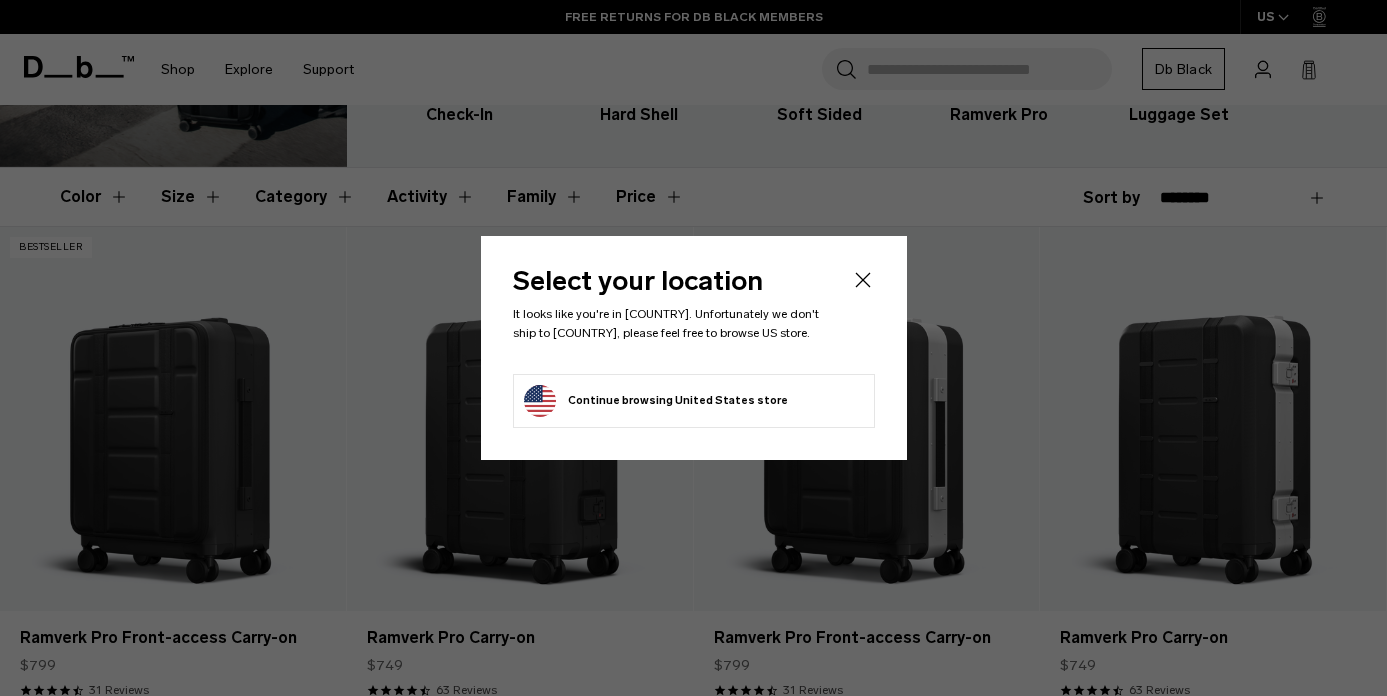 click on "Select your location
It looks like you're in Mexico. Unfortunately we don't ship to Mexico, please feel free to browse US store.
Continue browsing United States store
Continue shopping in United States" 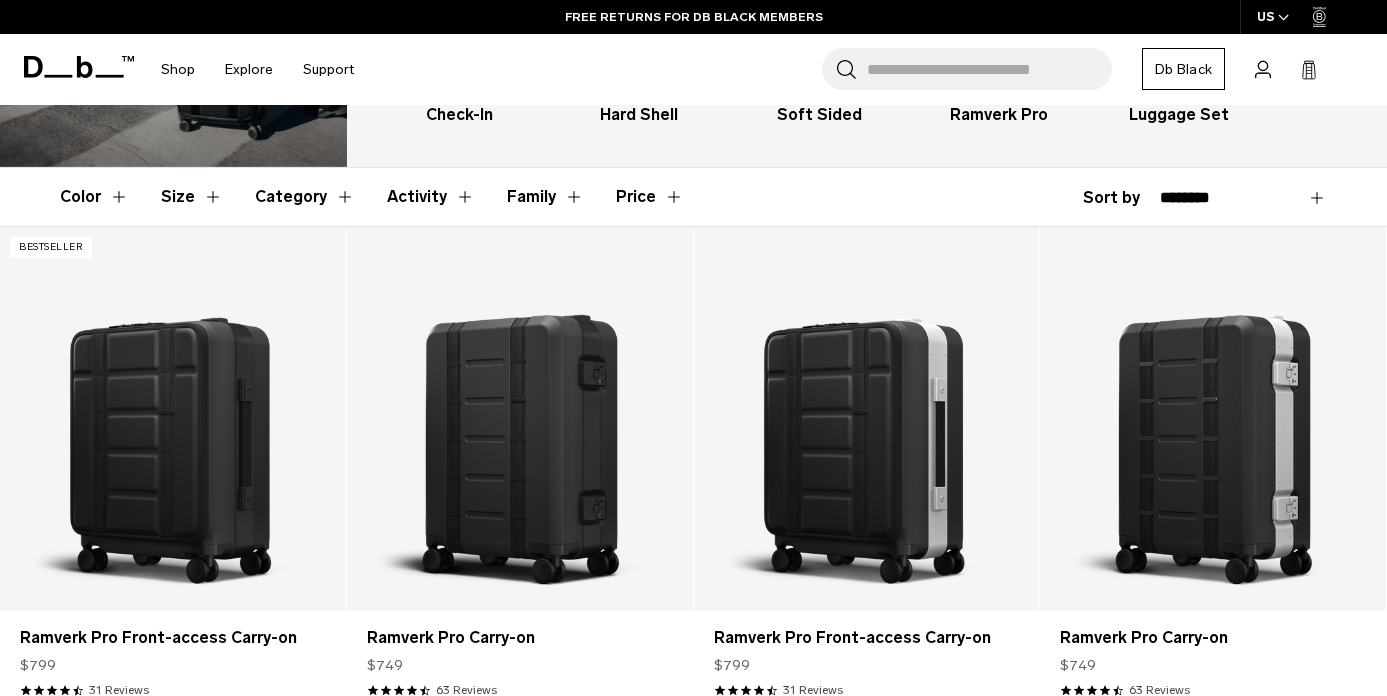 click 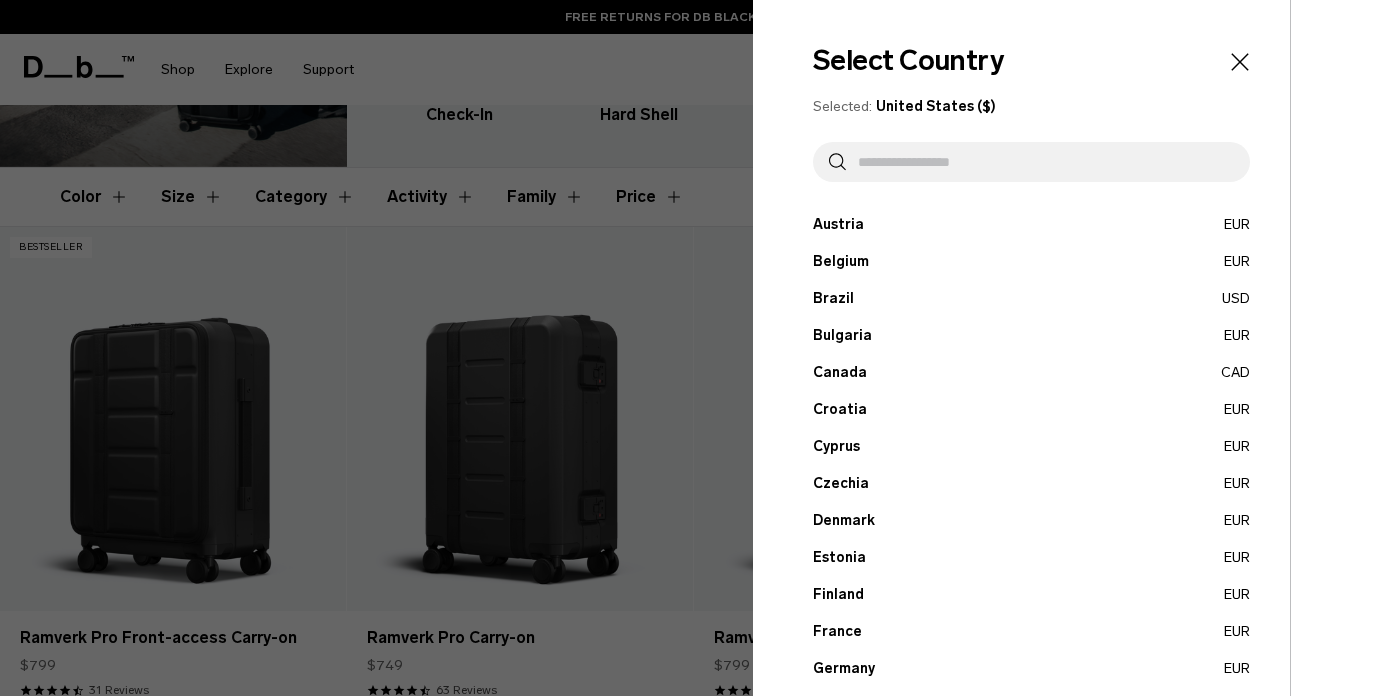 click on "Canada
CAD" at bounding box center [1031, 372] 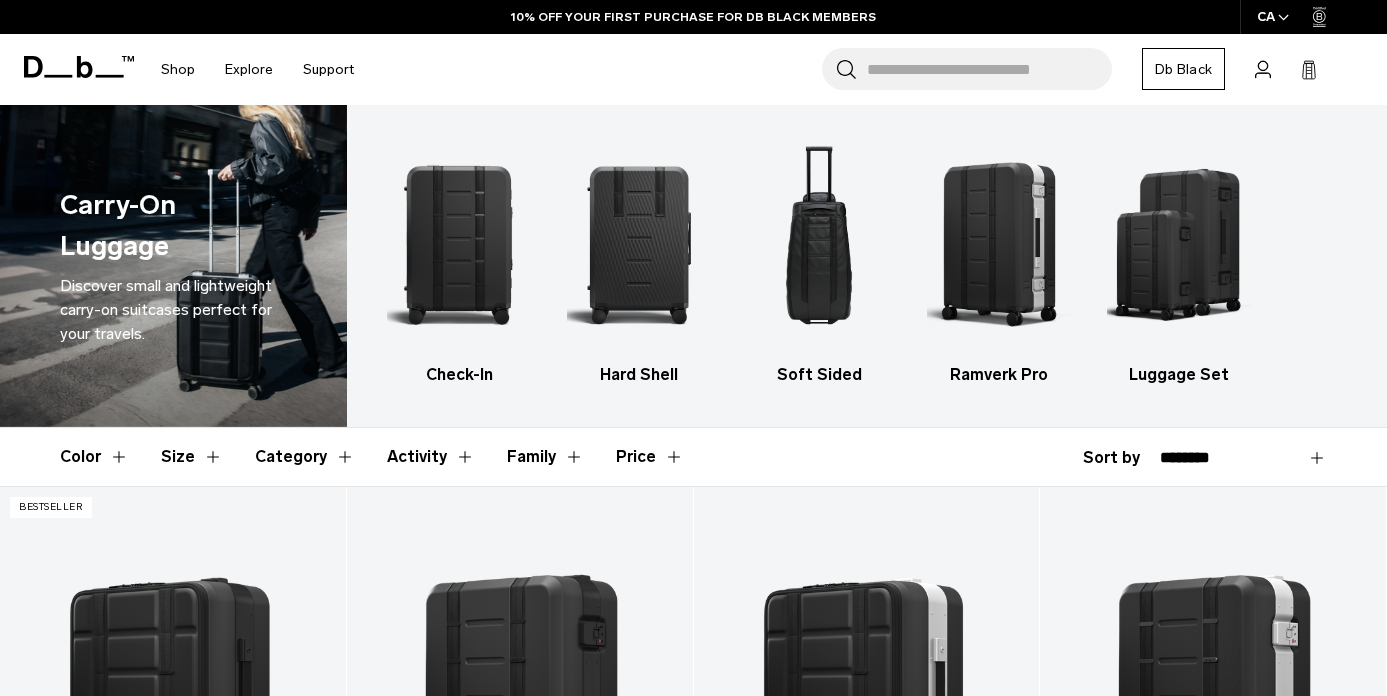 scroll, scrollTop: 200, scrollLeft: 0, axis: vertical 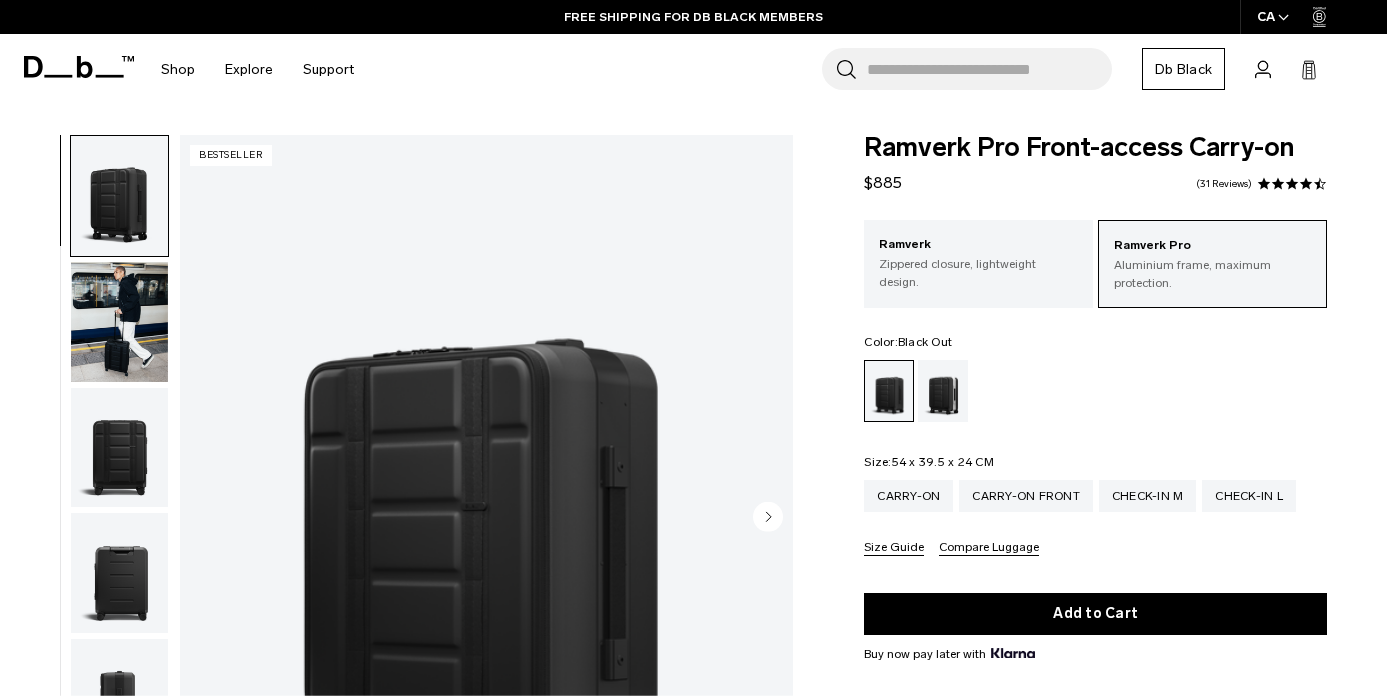 click at bounding box center (119, 322) 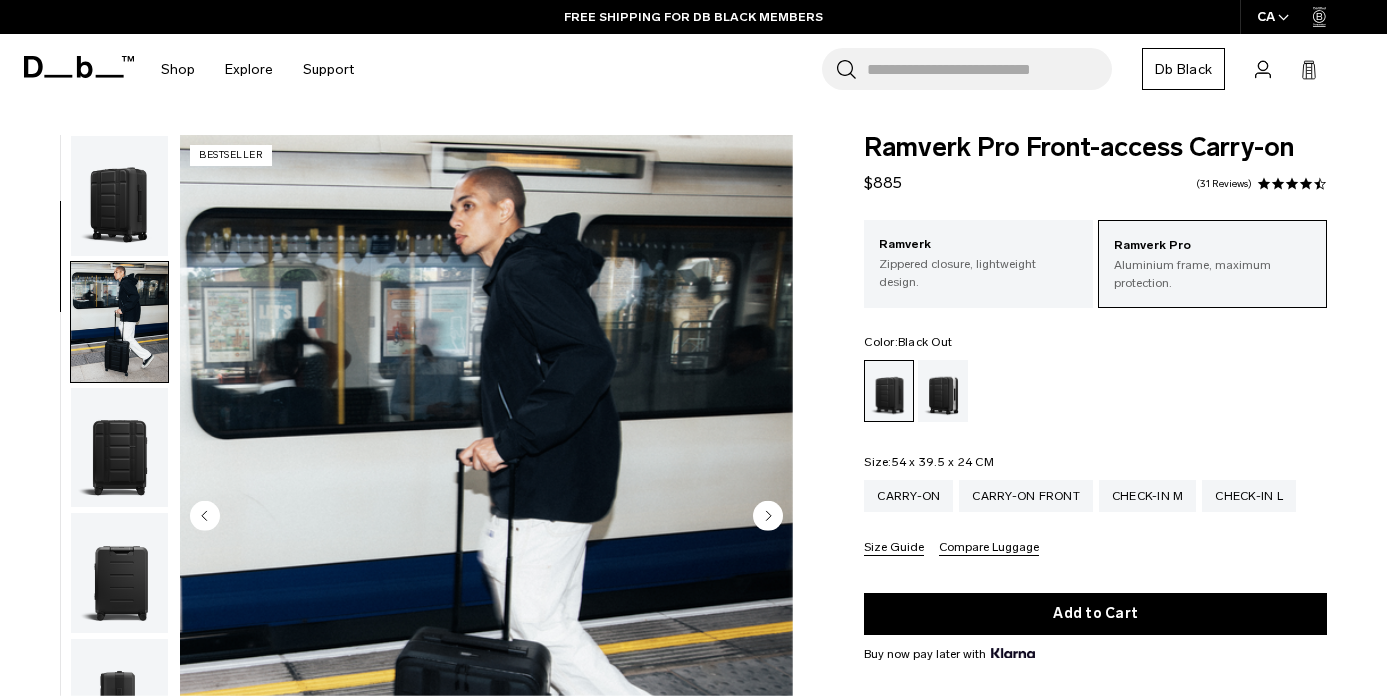 scroll, scrollTop: 127, scrollLeft: 0, axis: vertical 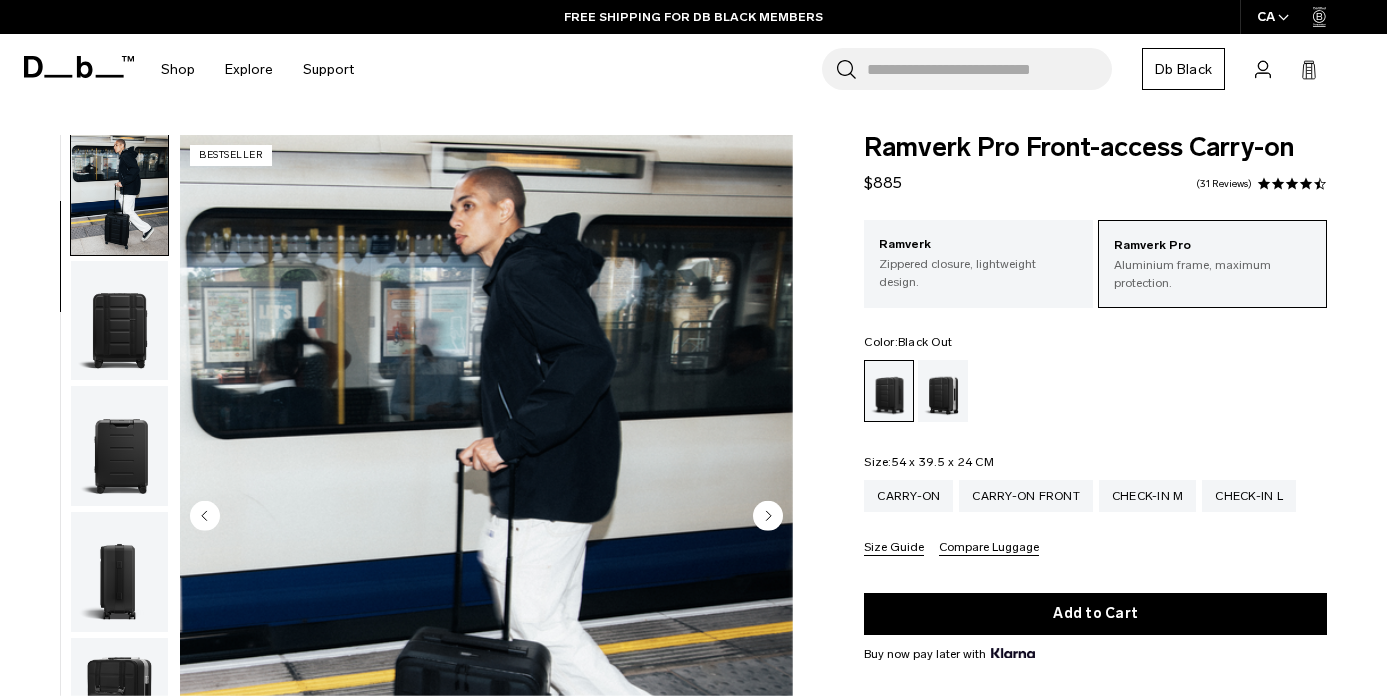 click at bounding box center [119, 446] 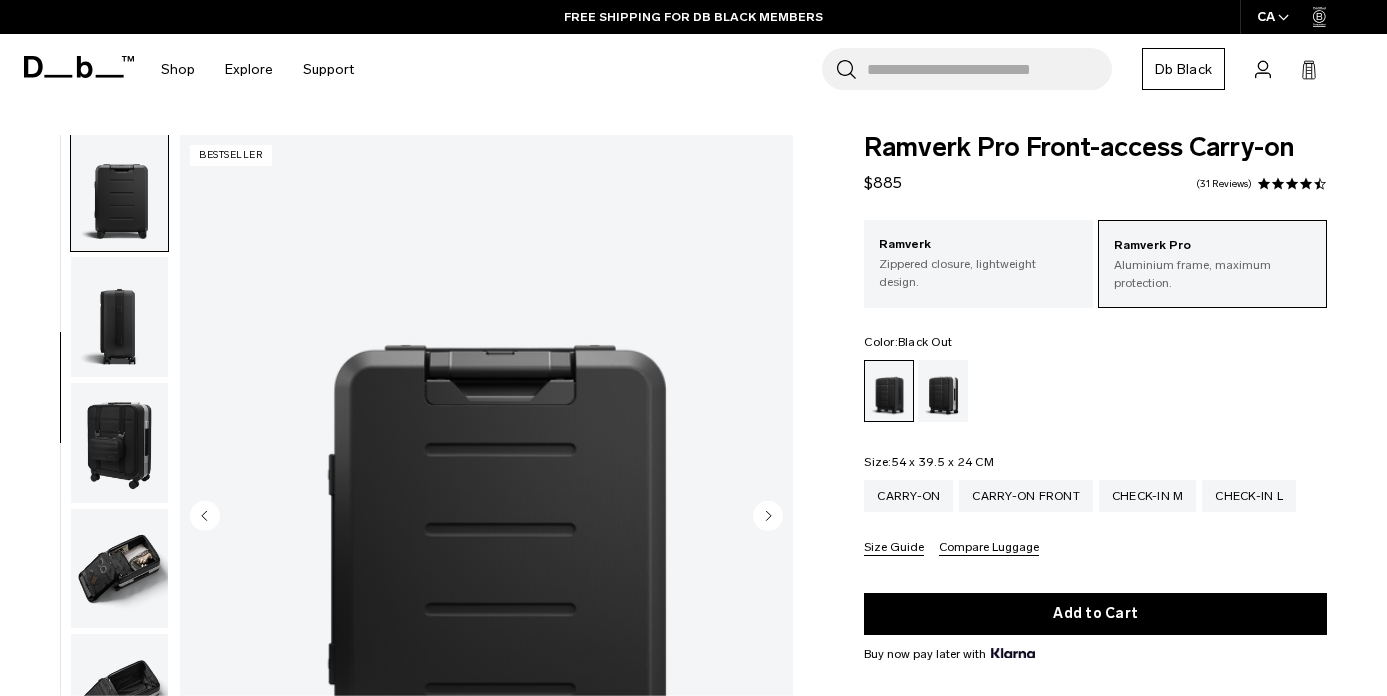 click at bounding box center (119, 443) 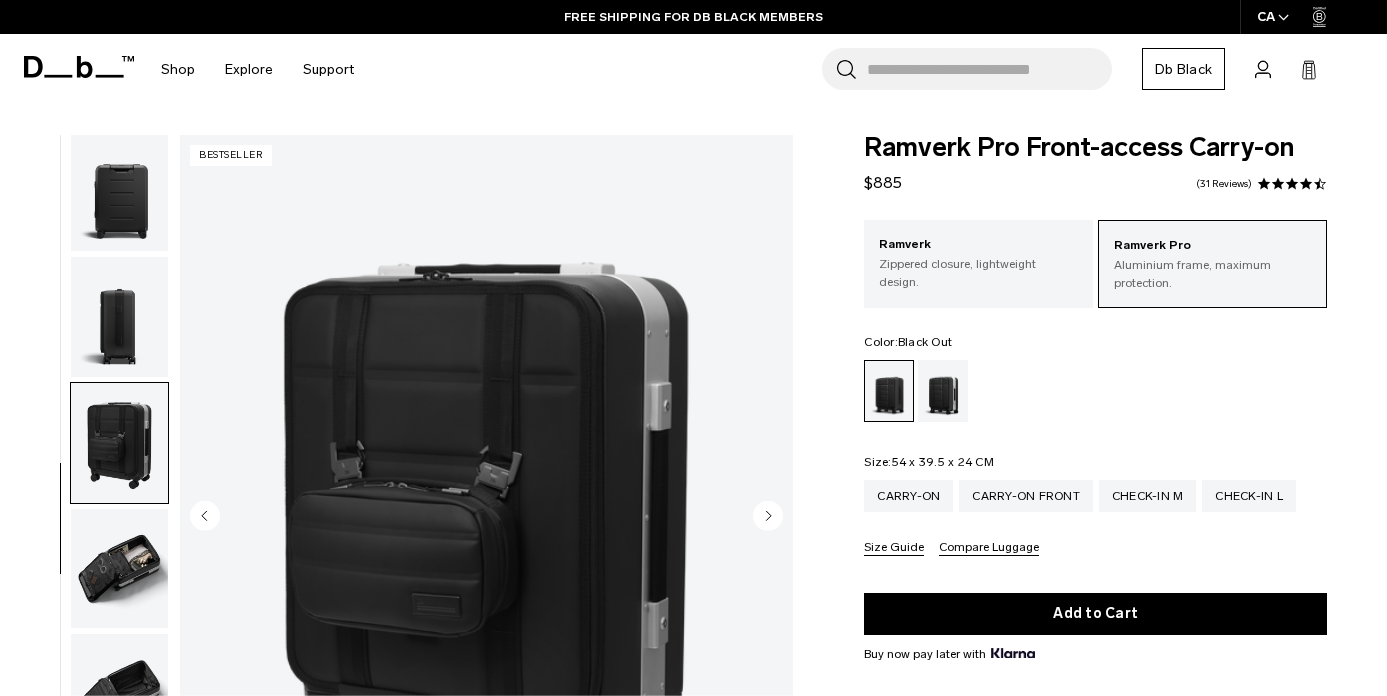 scroll, scrollTop: 630, scrollLeft: 0, axis: vertical 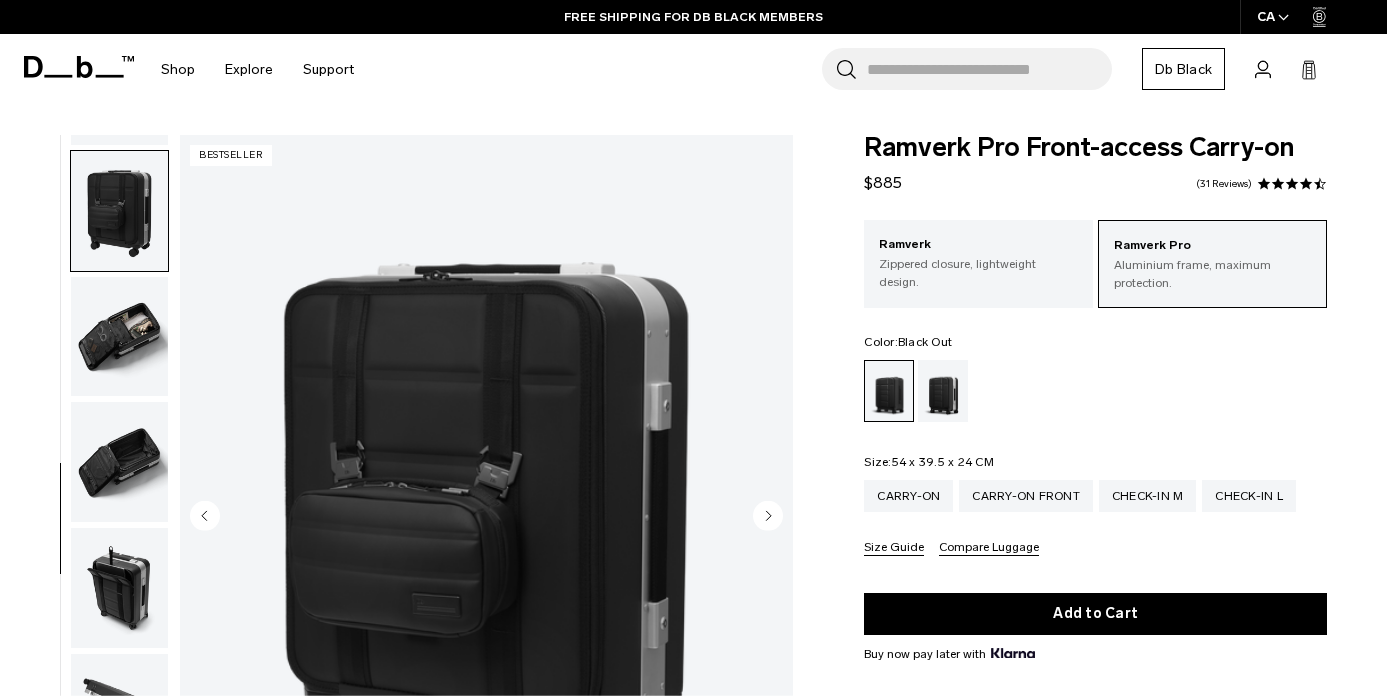 click at bounding box center [119, 337] 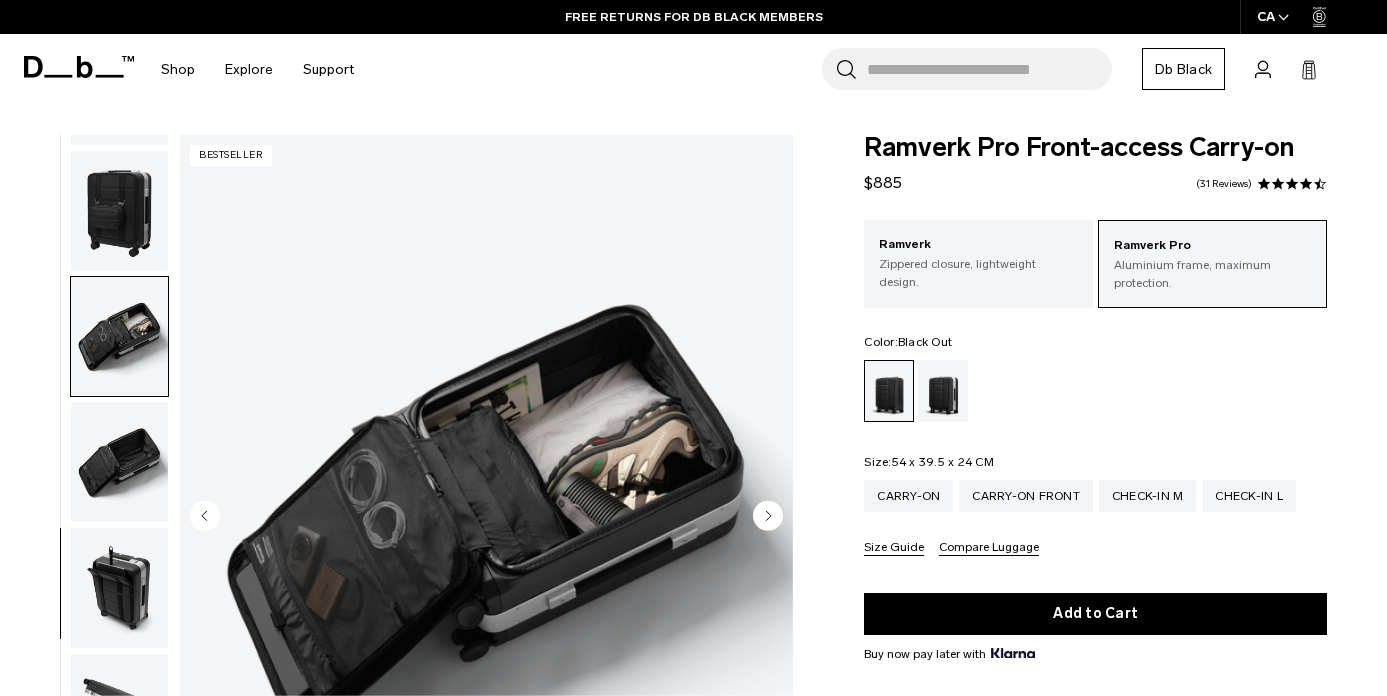 click at bounding box center [119, 462] 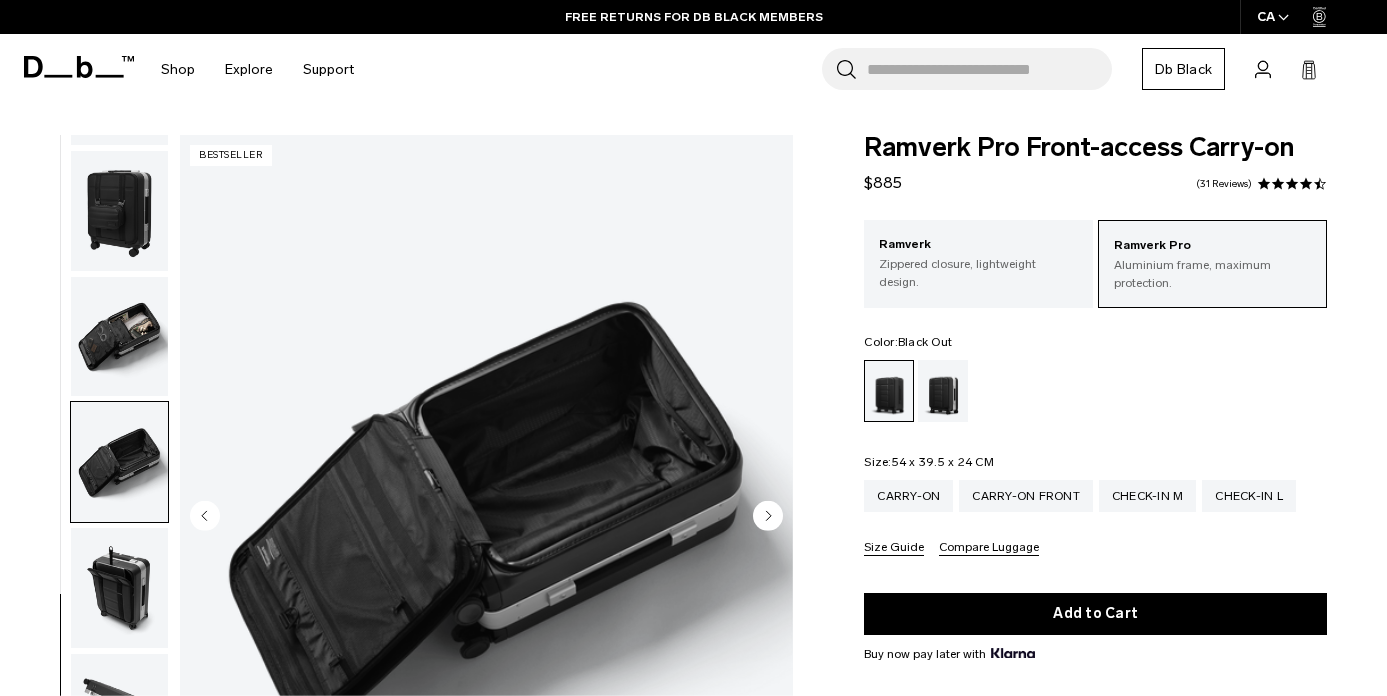click at bounding box center [119, 588] 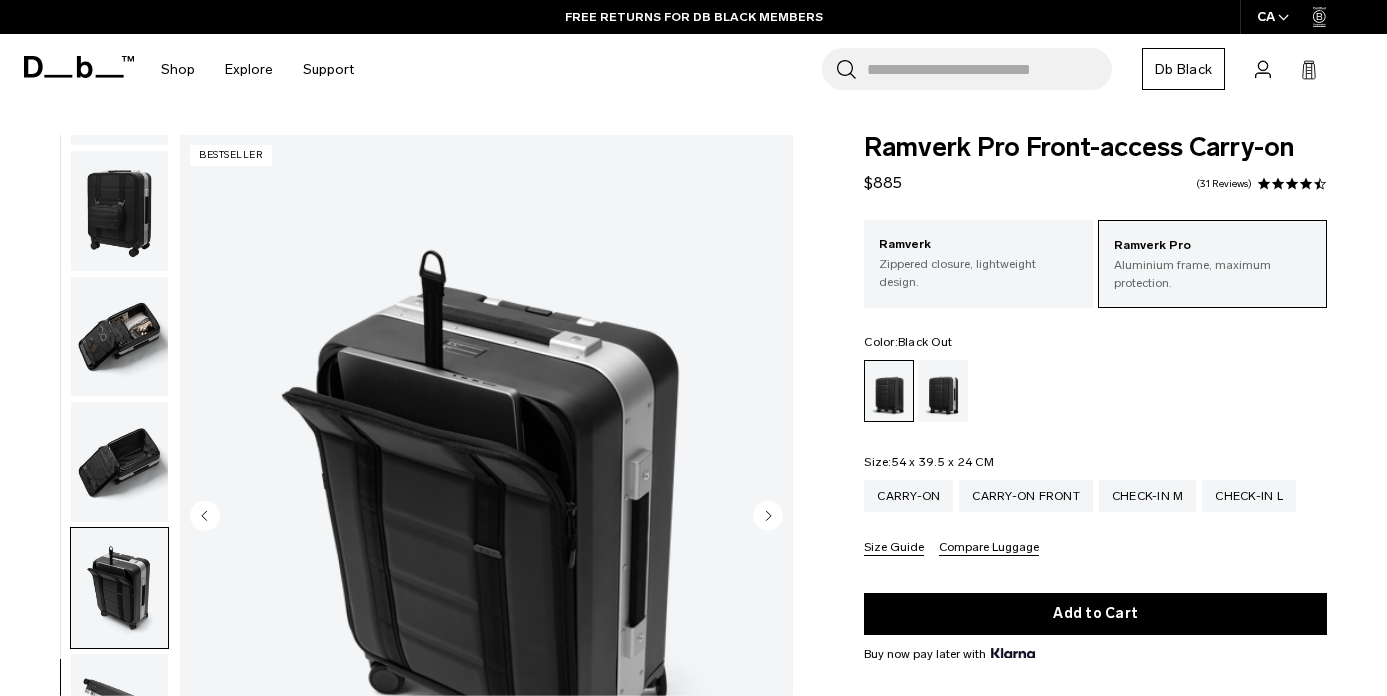 scroll, scrollTop: 302, scrollLeft: 0, axis: vertical 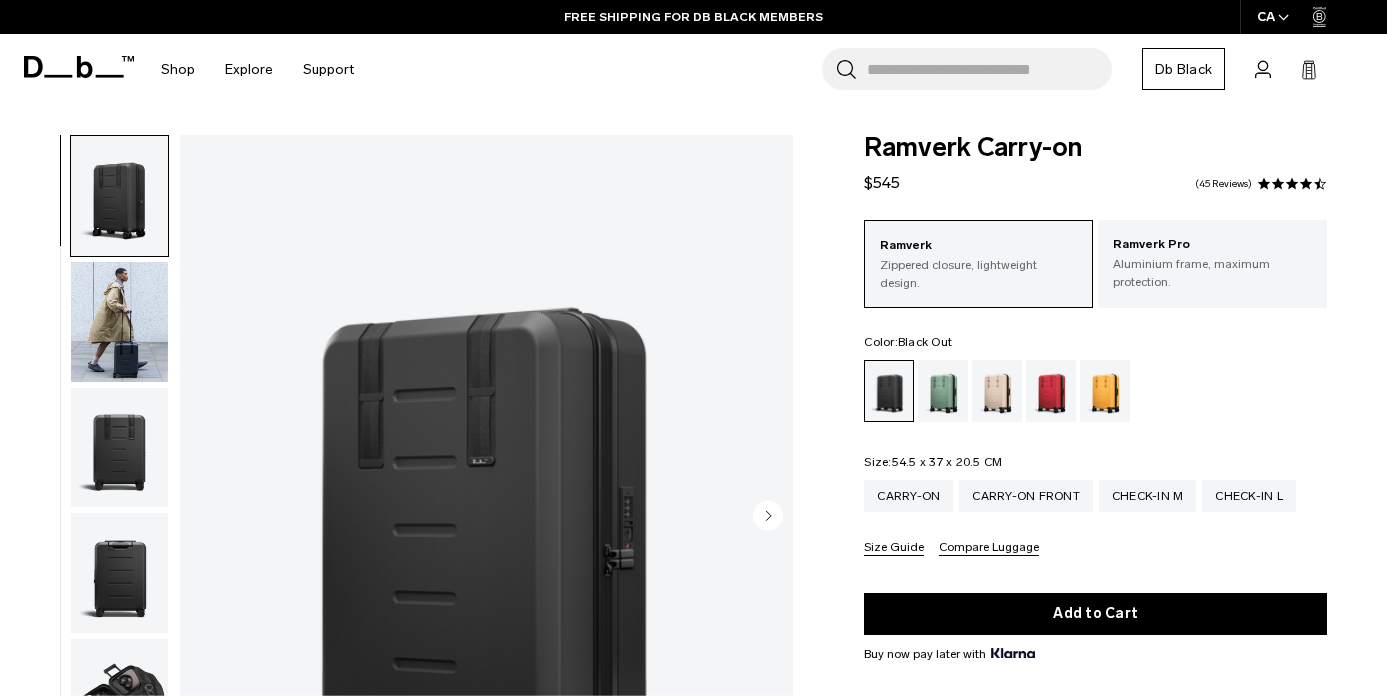 click at bounding box center (119, 322) 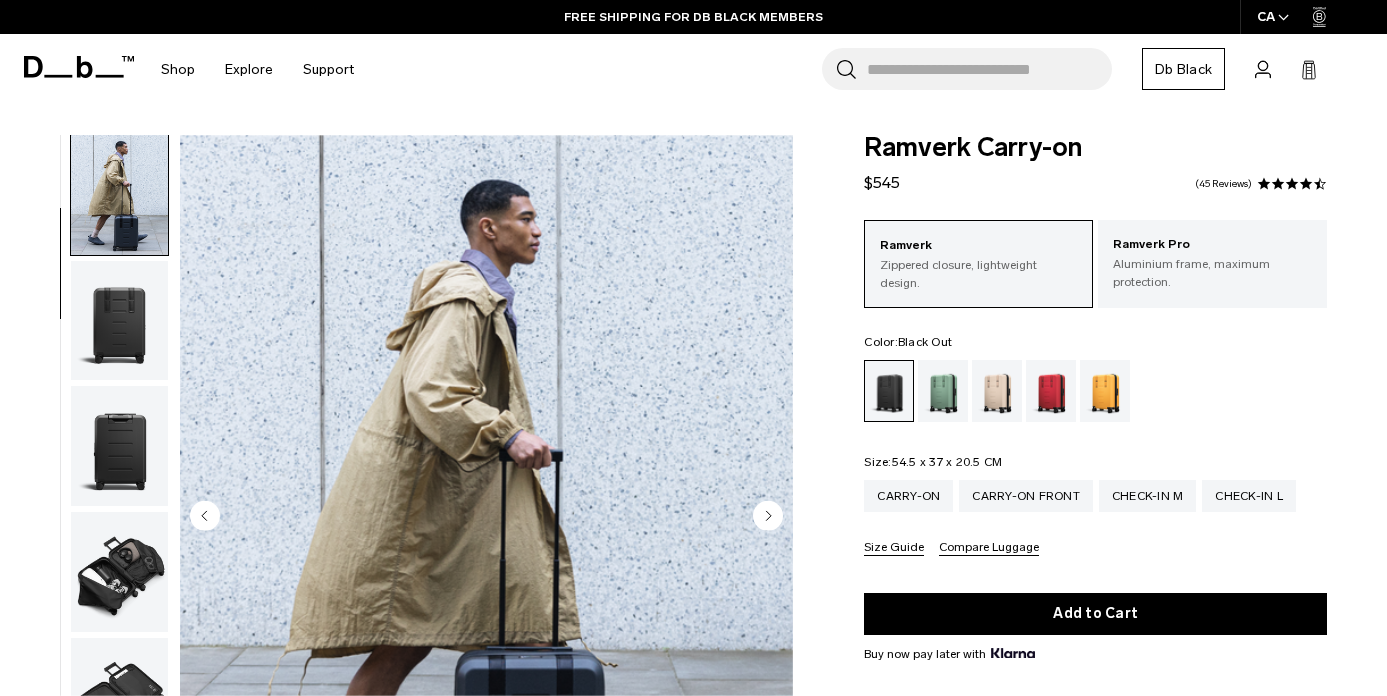 click at bounding box center (119, 321) 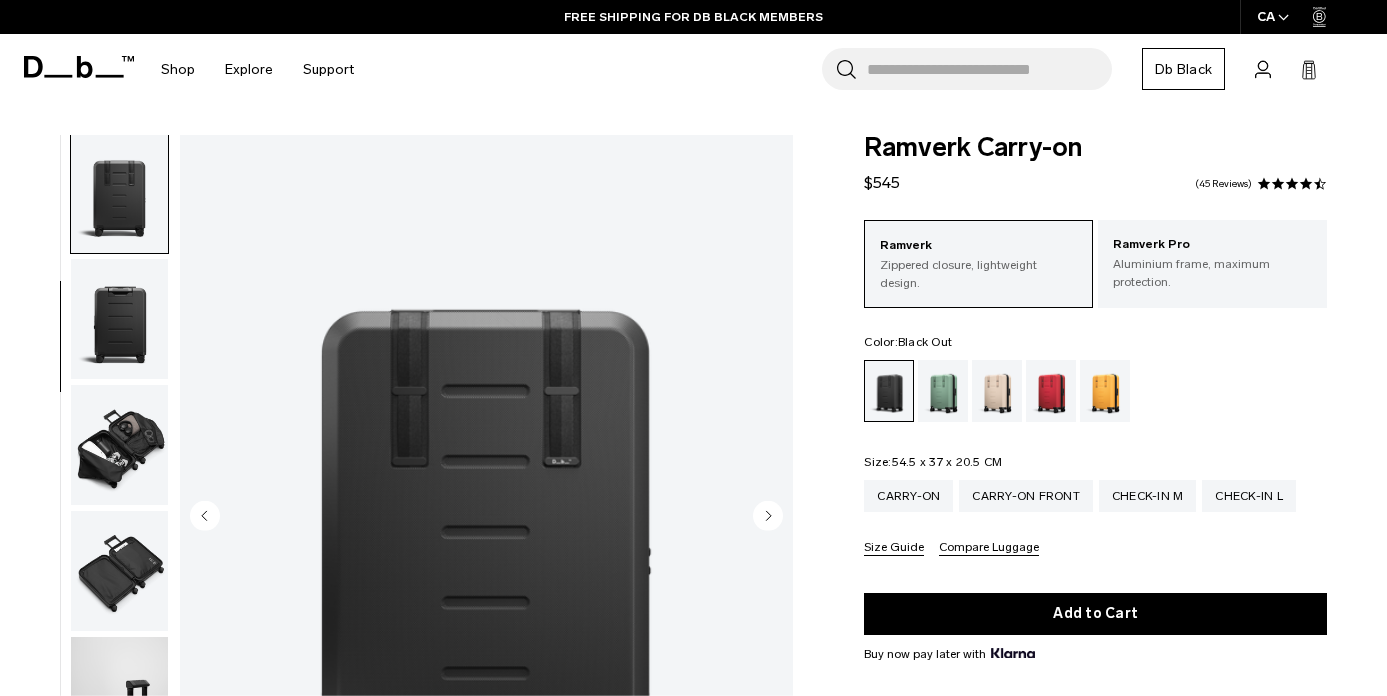 click at bounding box center [119, 445] 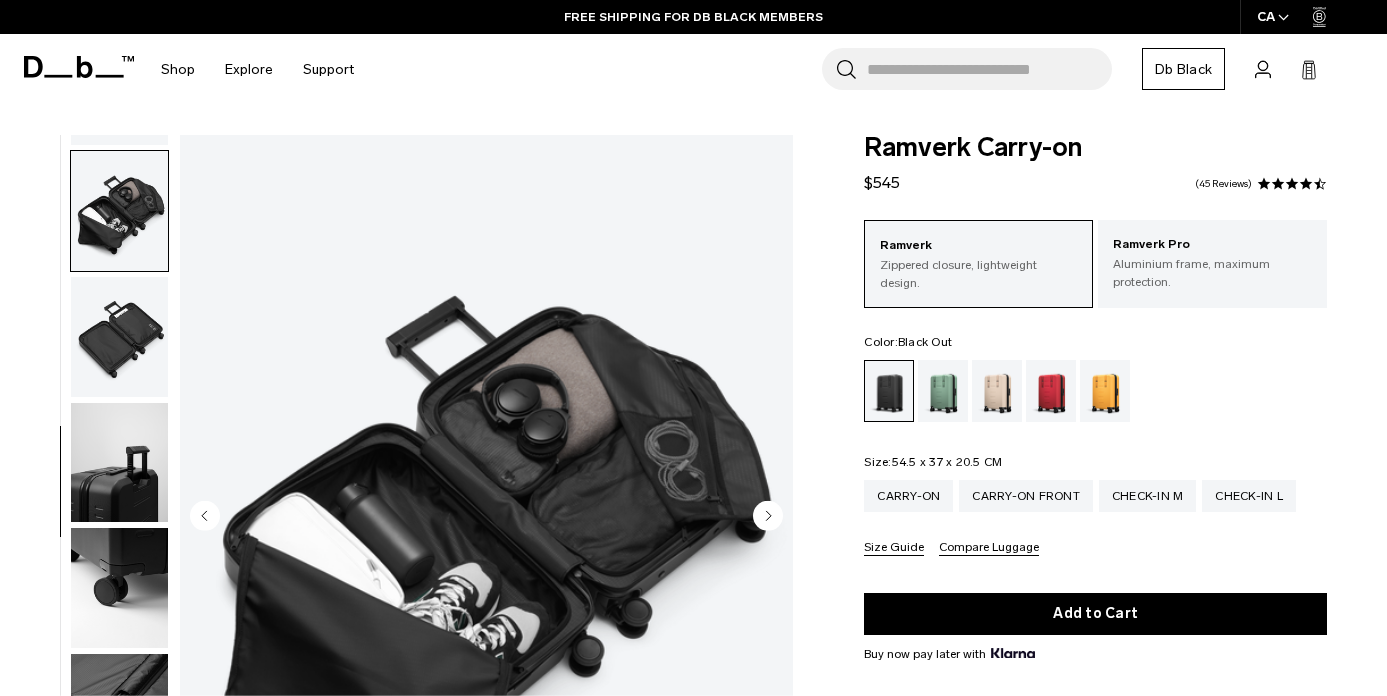 scroll, scrollTop: 502, scrollLeft: 0, axis: vertical 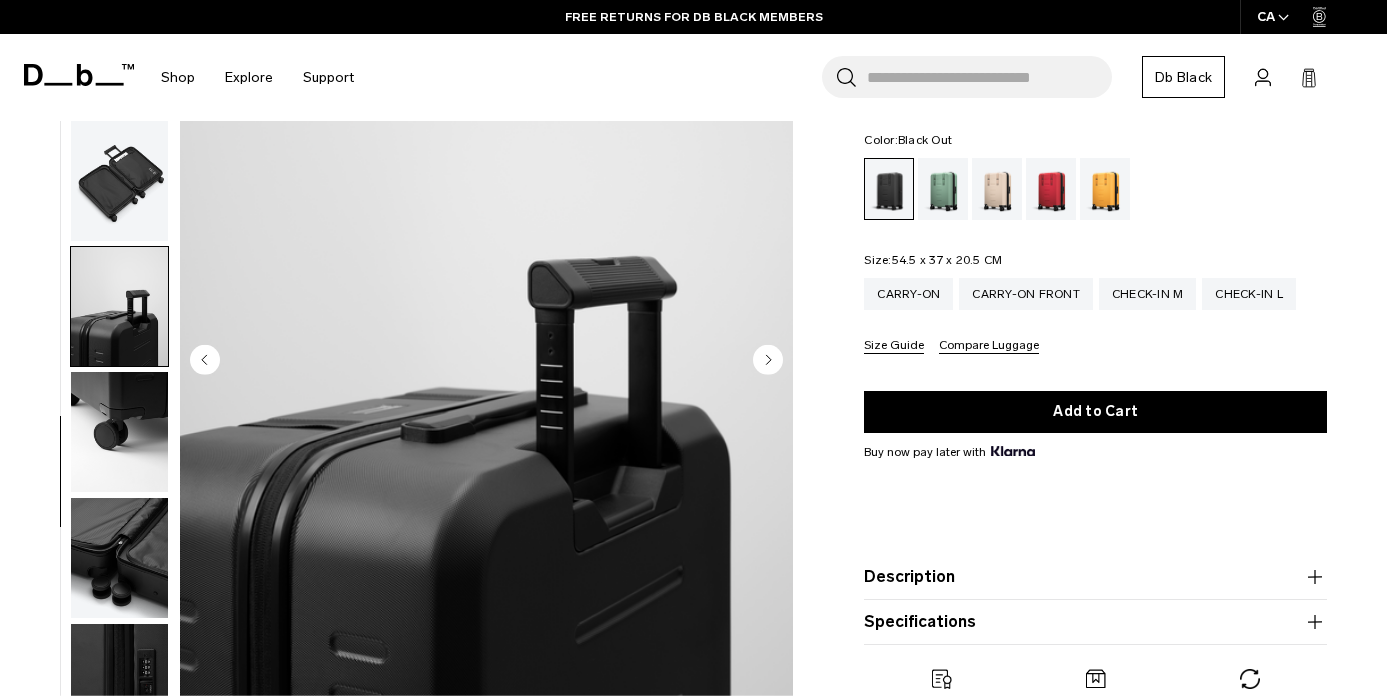 click at bounding box center [119, 432] 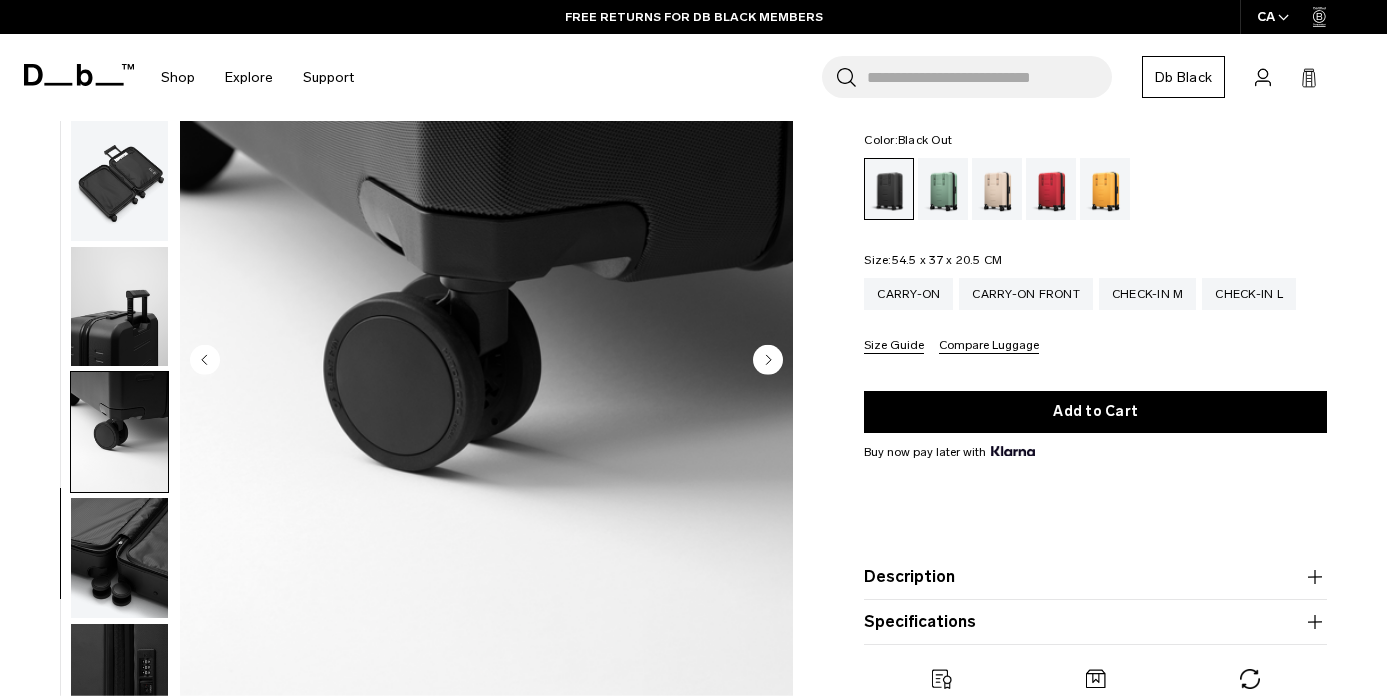 click at bounding box center [119, 558] 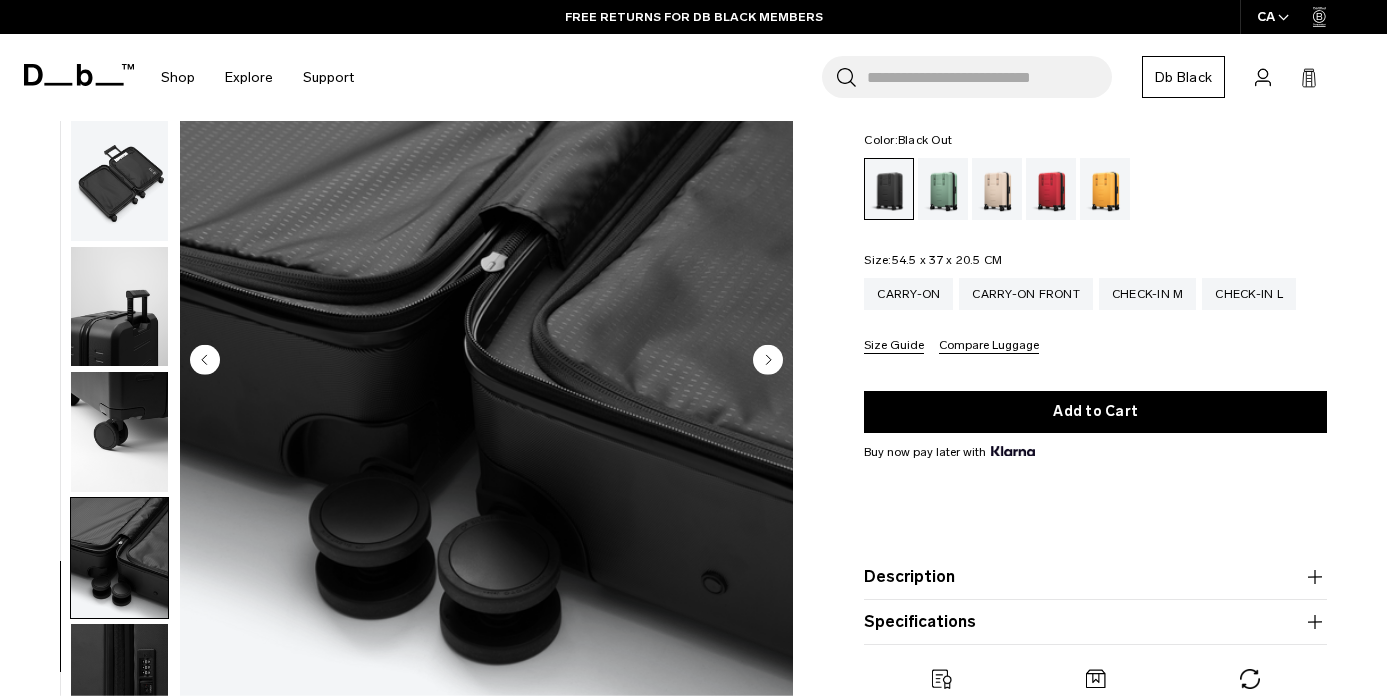 scroll, scrollTop: 381, scrollLeft: 0, axis: vertical 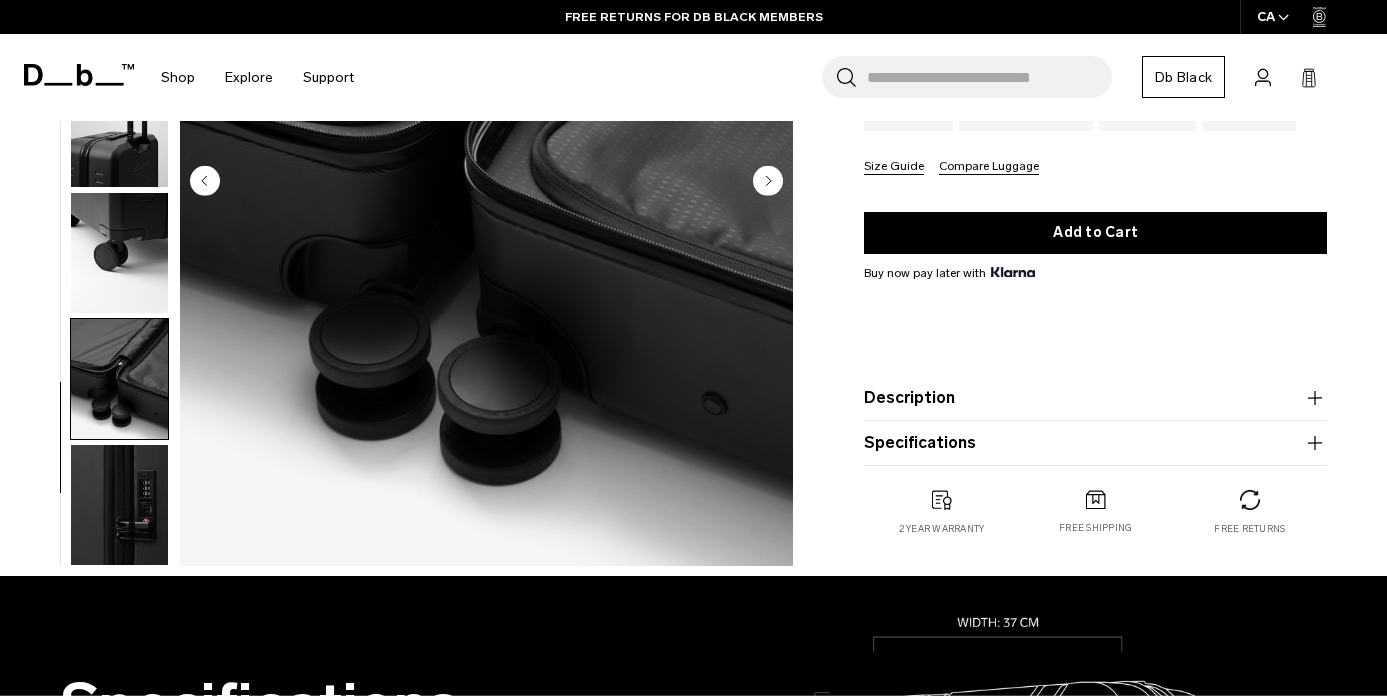 click at bounding box center [119, 505] 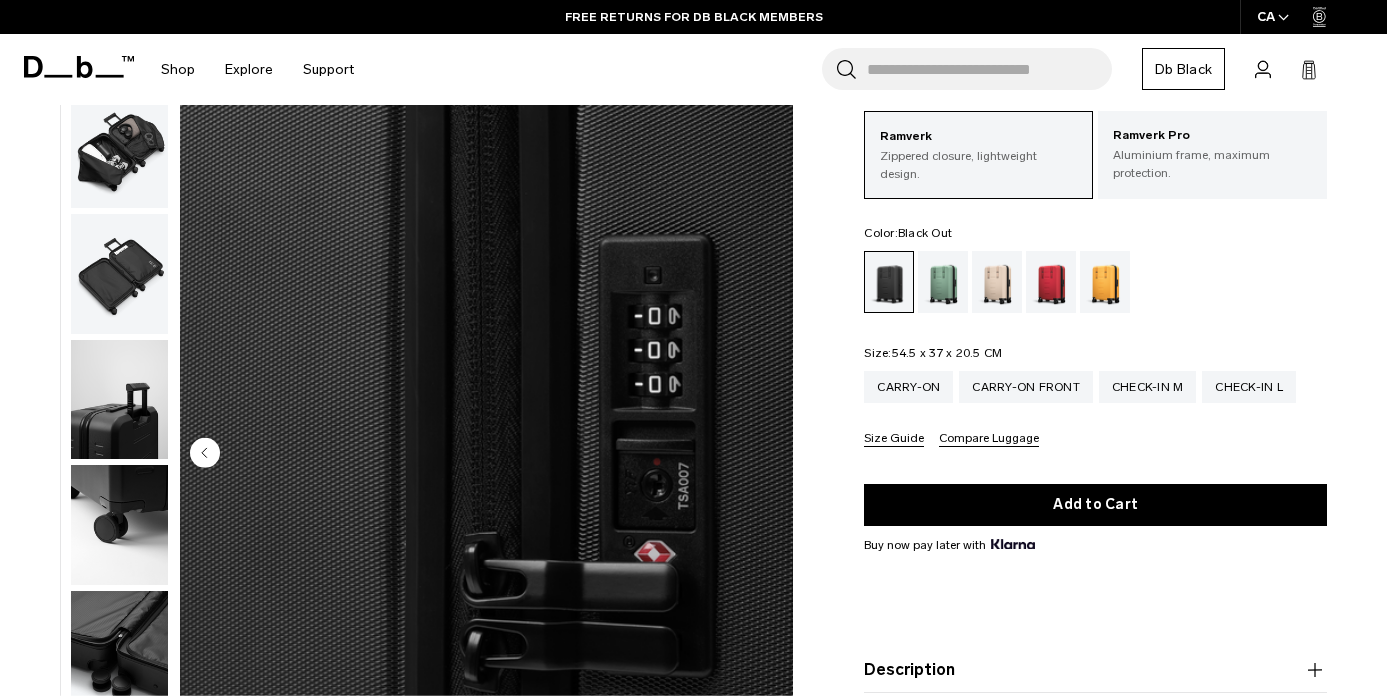 scroll, scrollTop: 42, scrollLeft: 0, axis: vertical 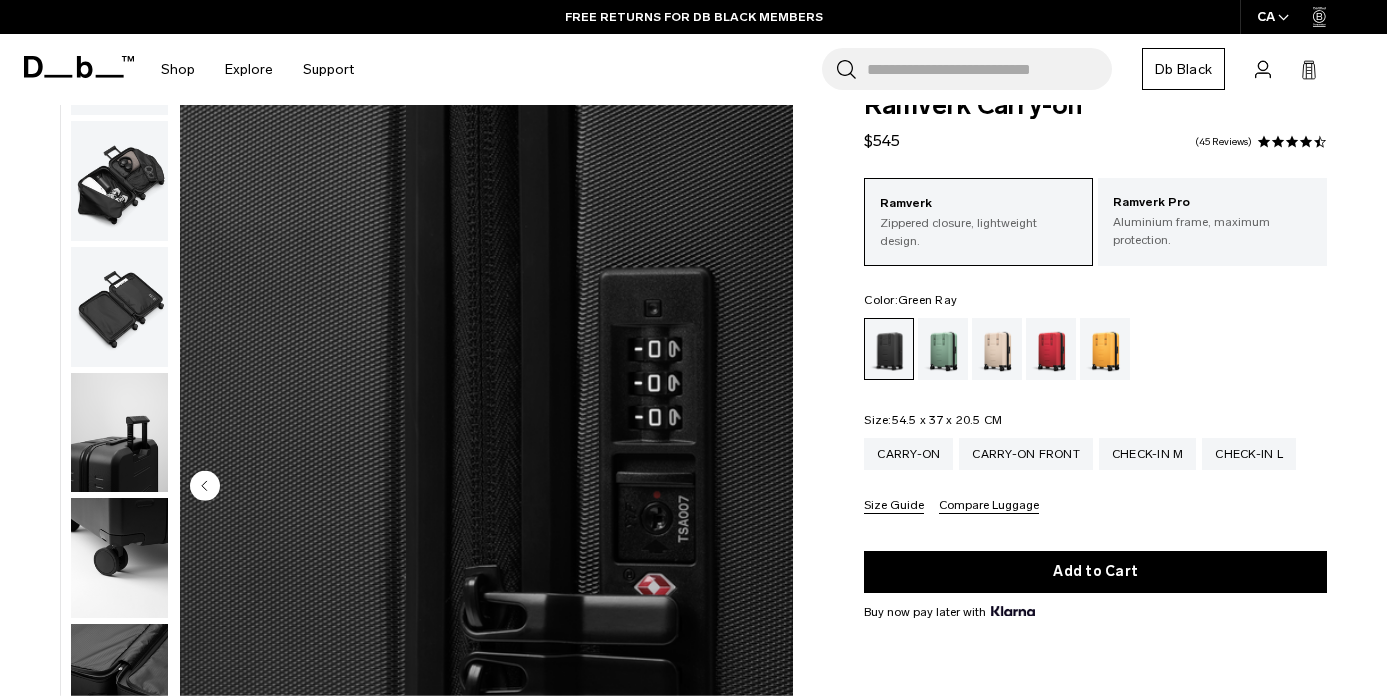 click at bounding box center [943, 349] 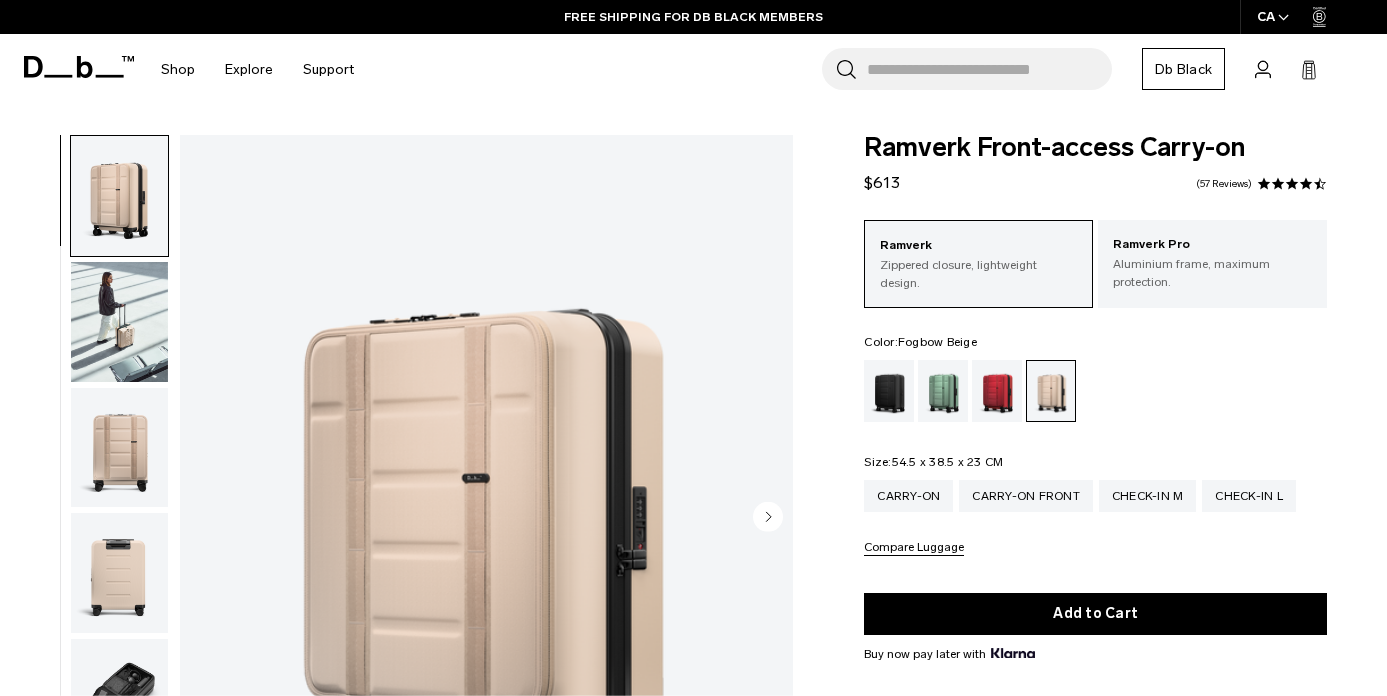 scroll, scrollTop: 0, scrollLeft: 0, axis: both 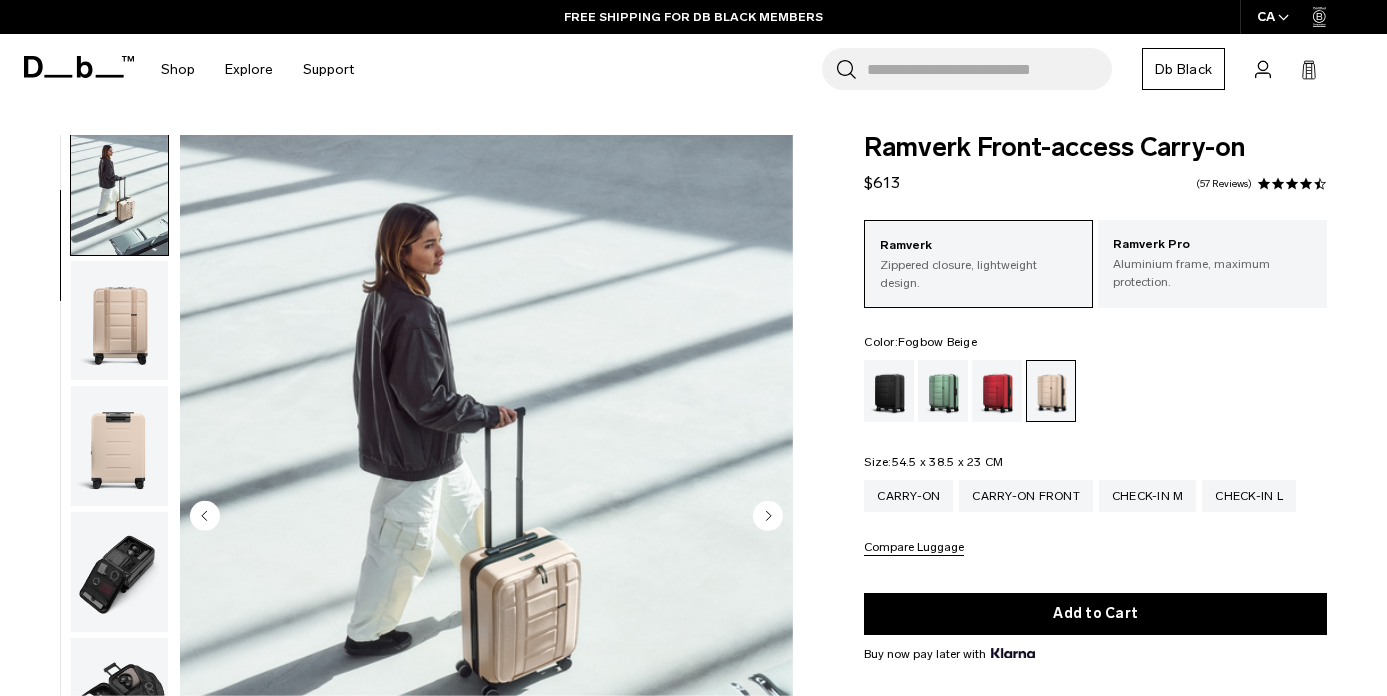 click at bounding box center (119, 321) 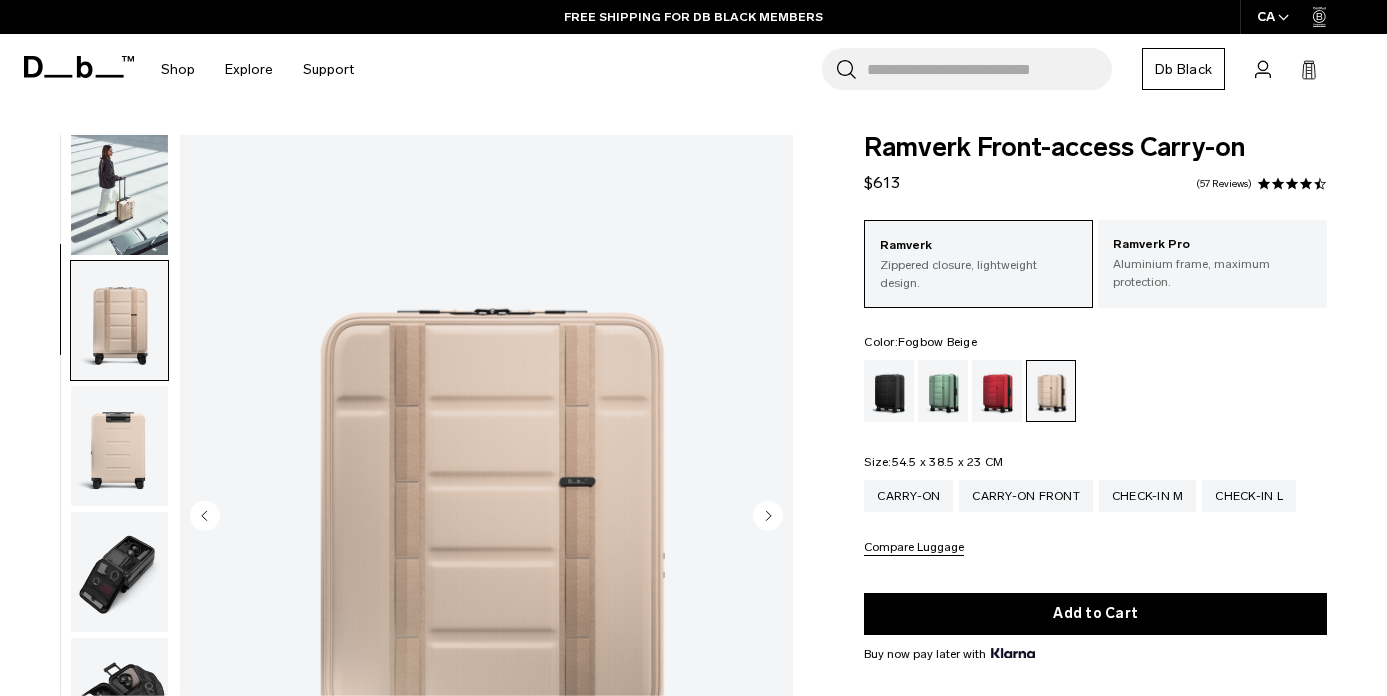scroll, scrollTop: 254, scrollLeft: 0, axis: vertical 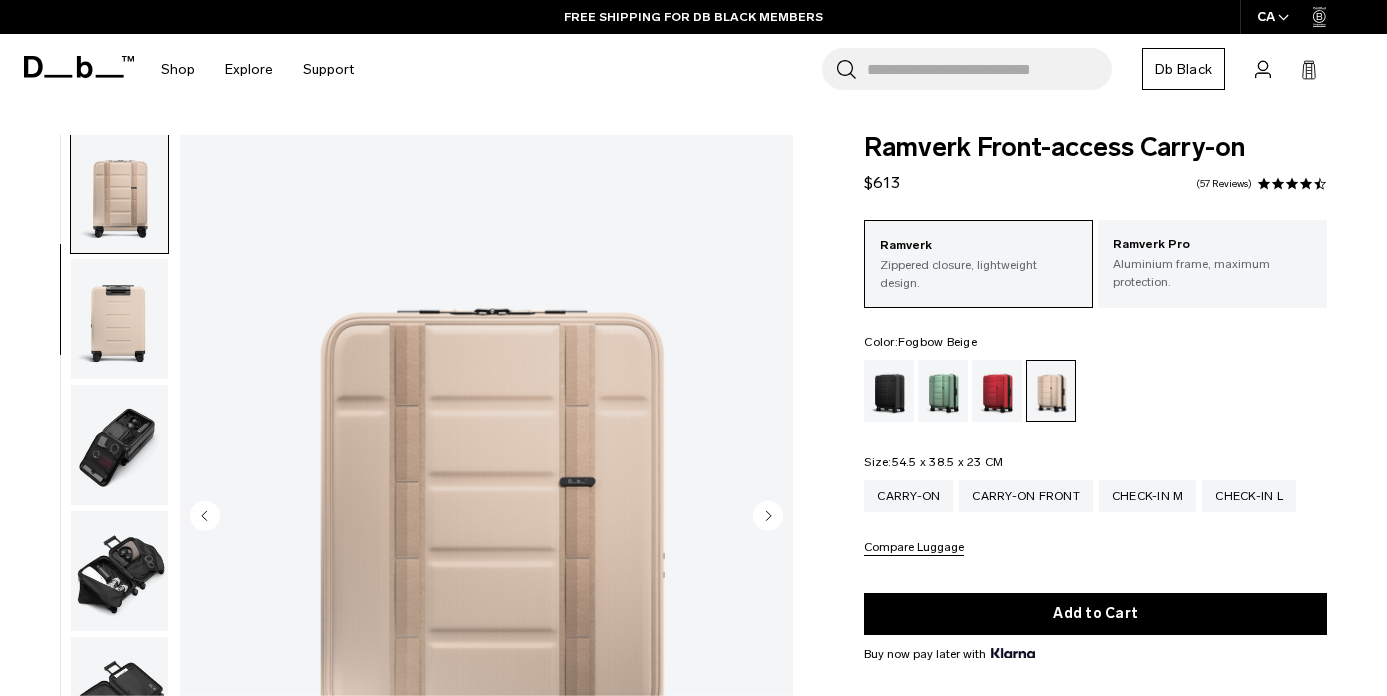 click at bounding box center [119, 445] 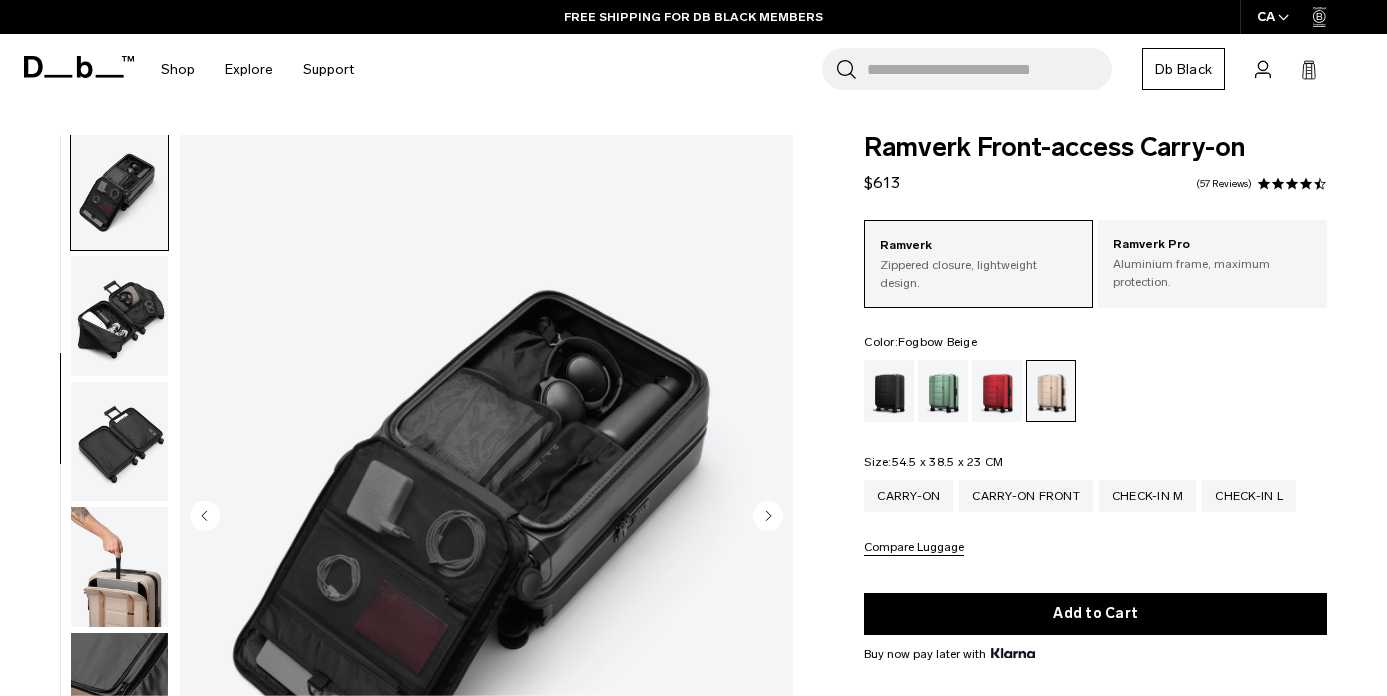 click at bounding box center (119, 442) 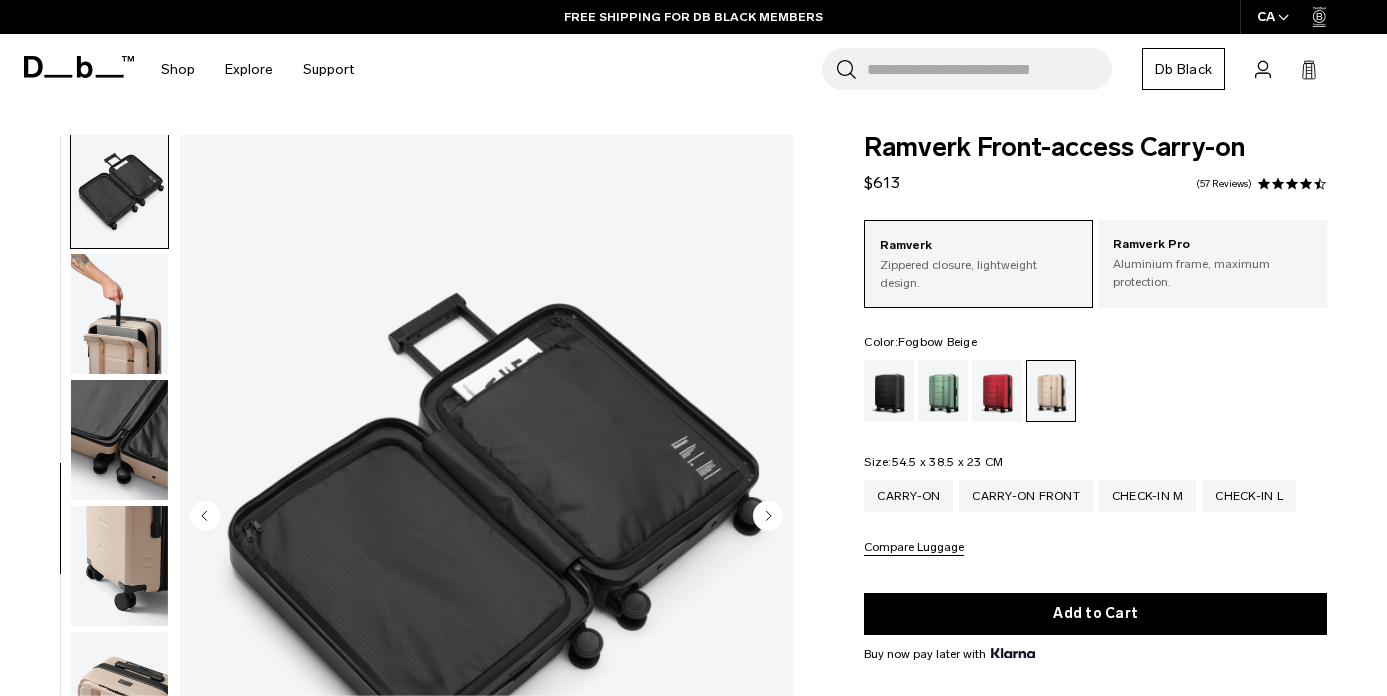scroll, scrollTop: 763, scrollLeft: 0, axis: vertical 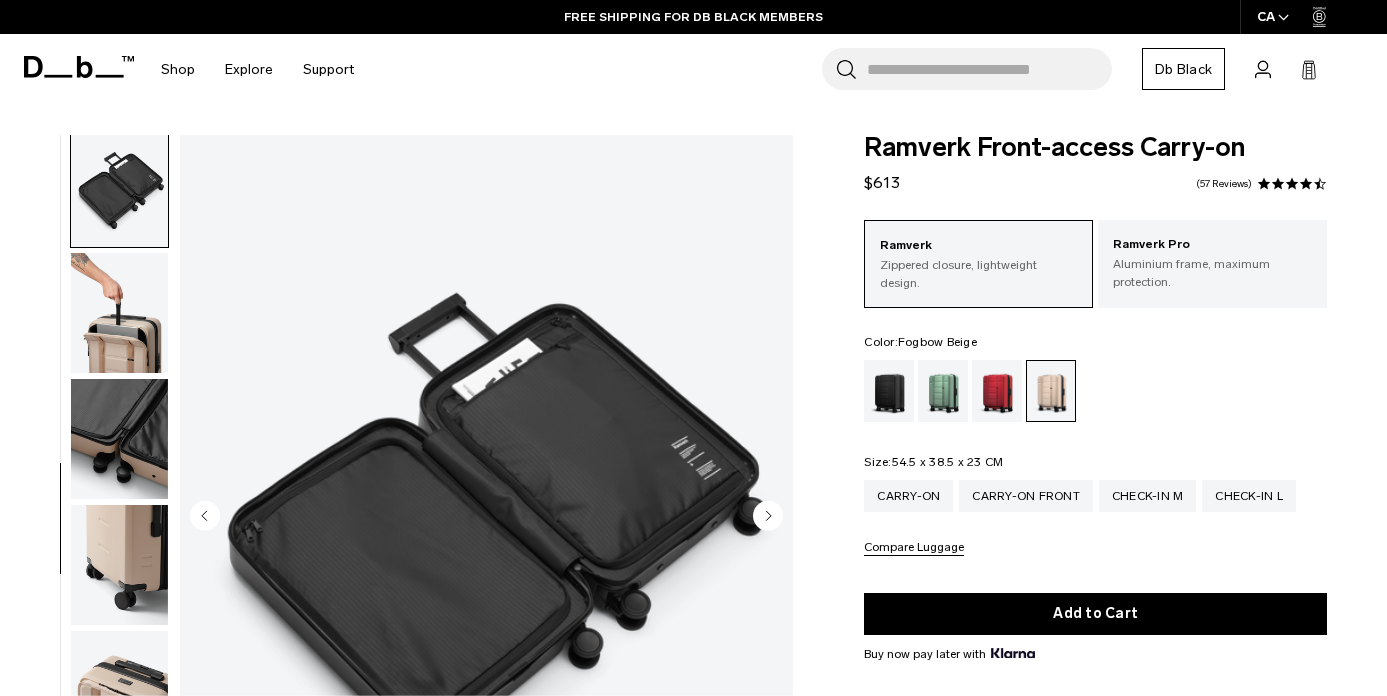 click at bounding box center [119, 439] 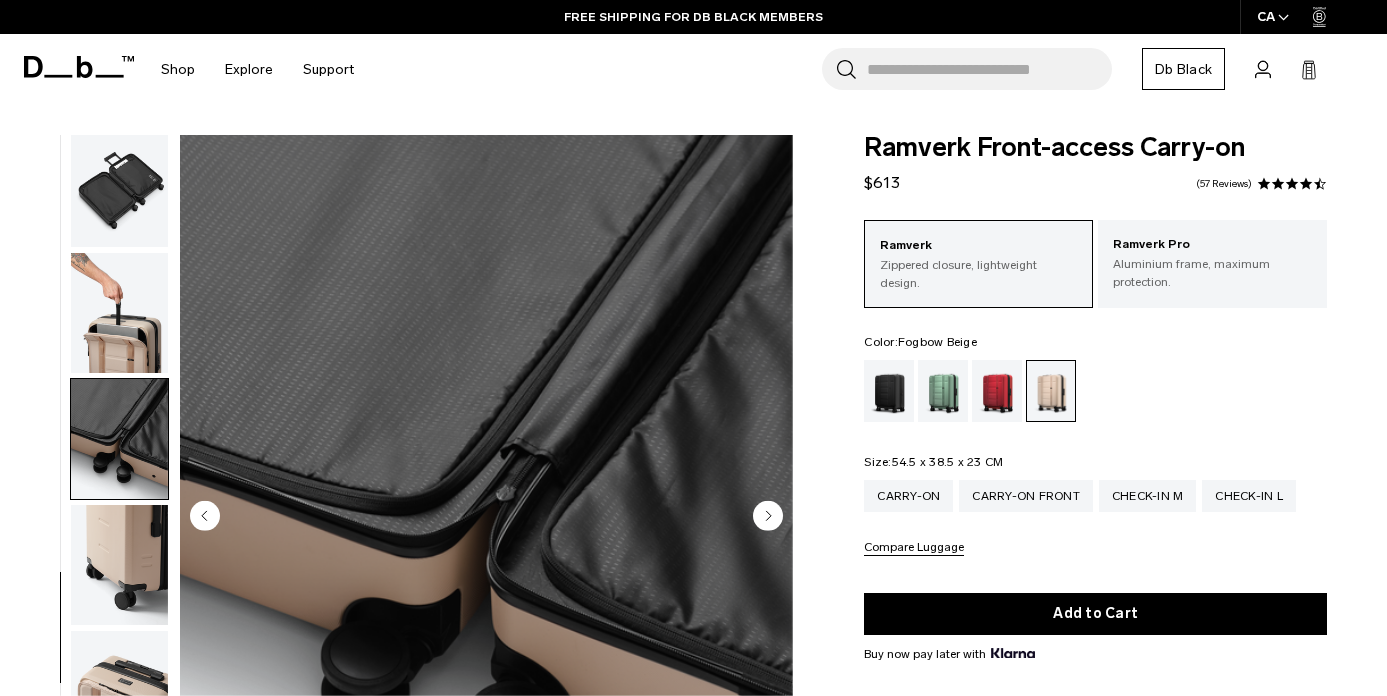 scroll, scrollTop: 884, scrollLeft: 0, axis: vertical 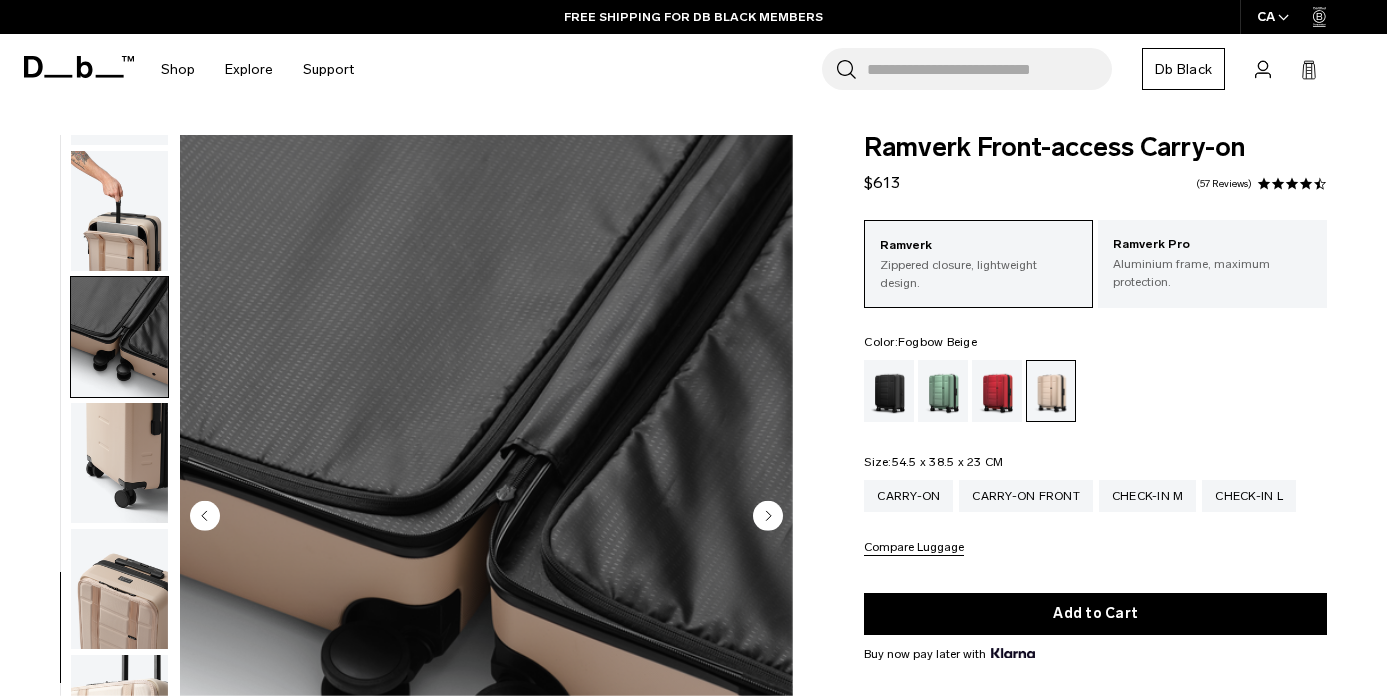 click at bounding box center [119, 463] 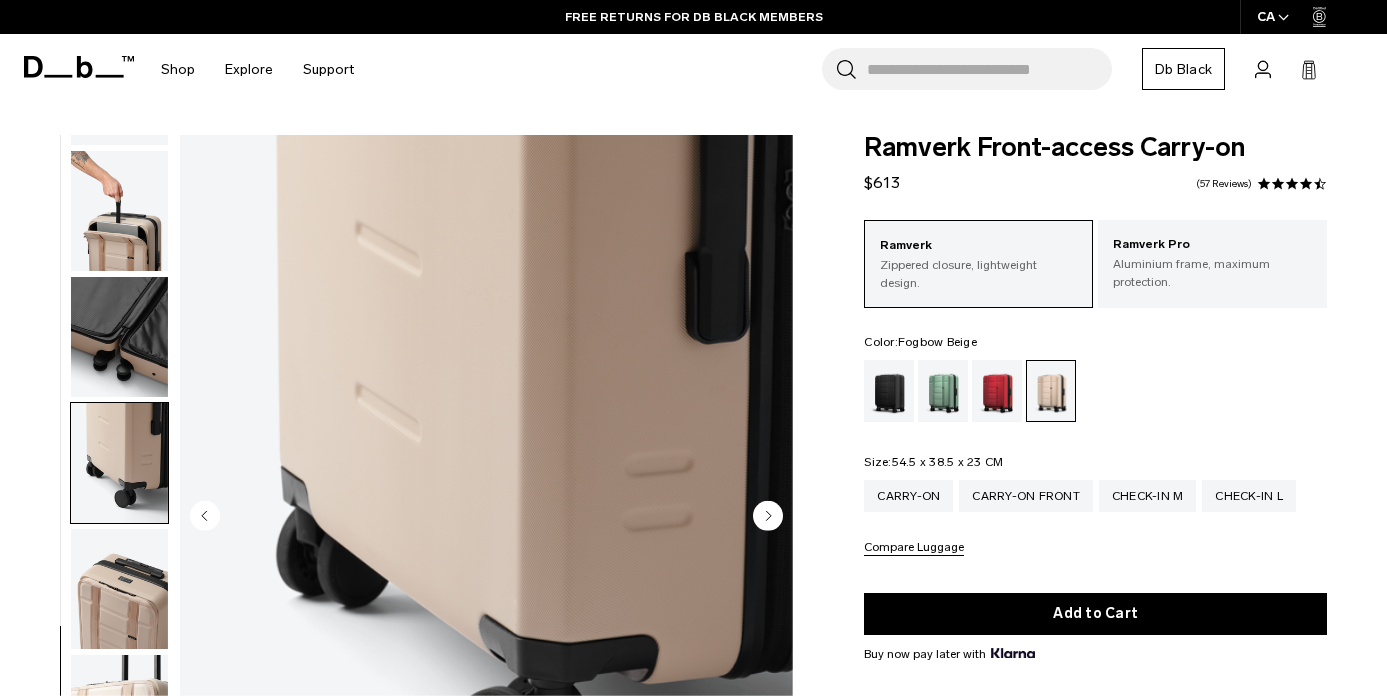 click at bounding box center [119, 211] 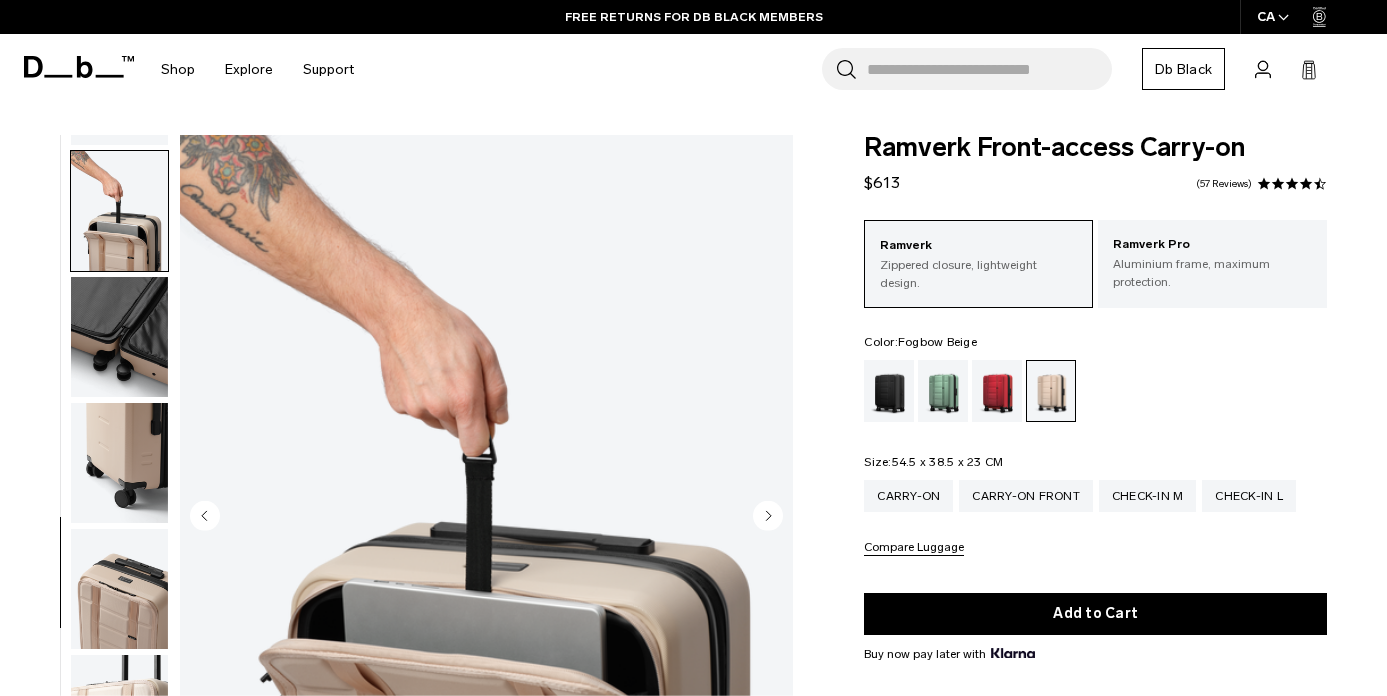 click at bounding box center [119, 589] 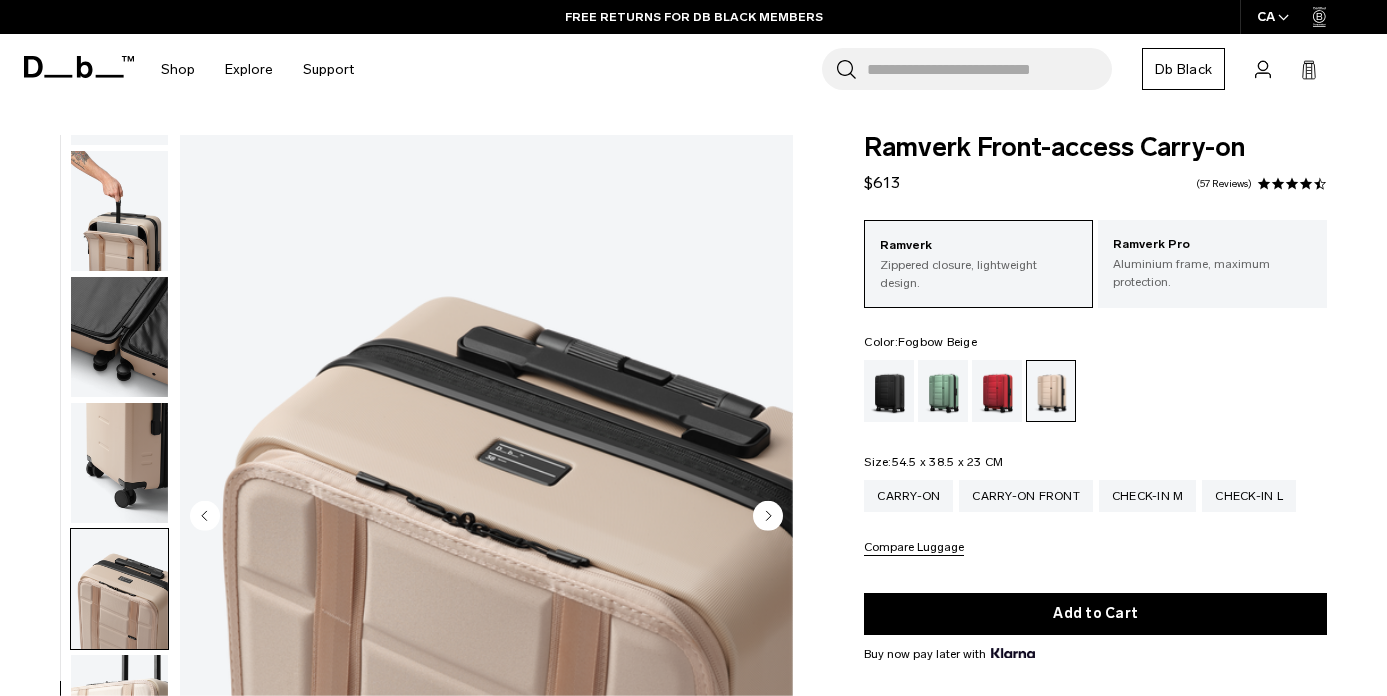 click at bounding box center (119, 211) 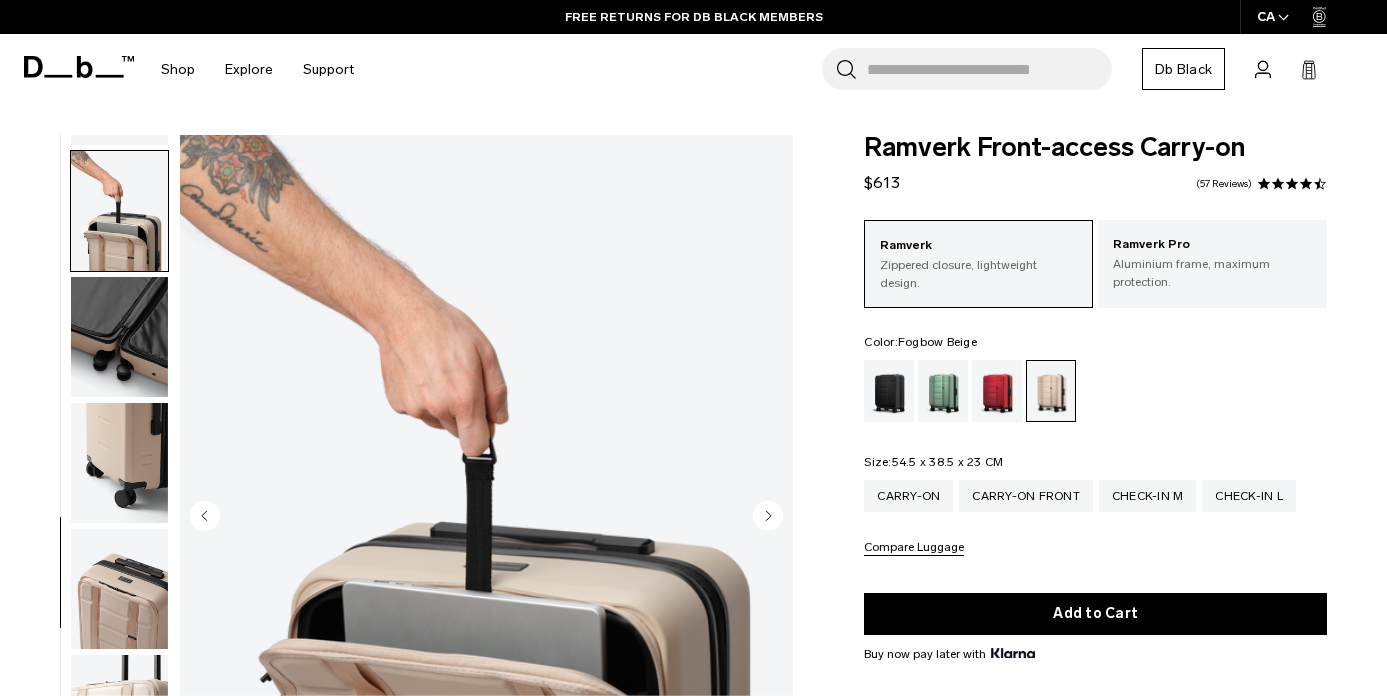 click at bounding box center [119, 589] 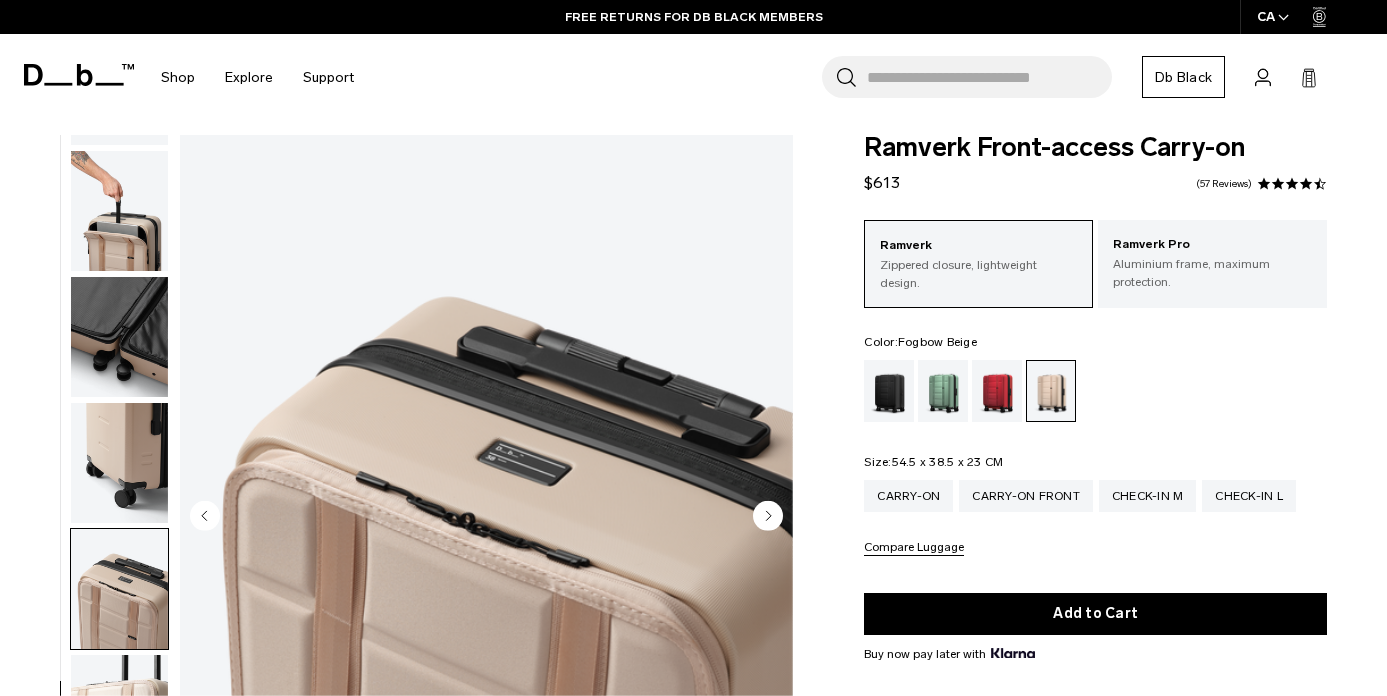 scroll, scrollTop: 311, scrollLeft: 0, axis: vertical 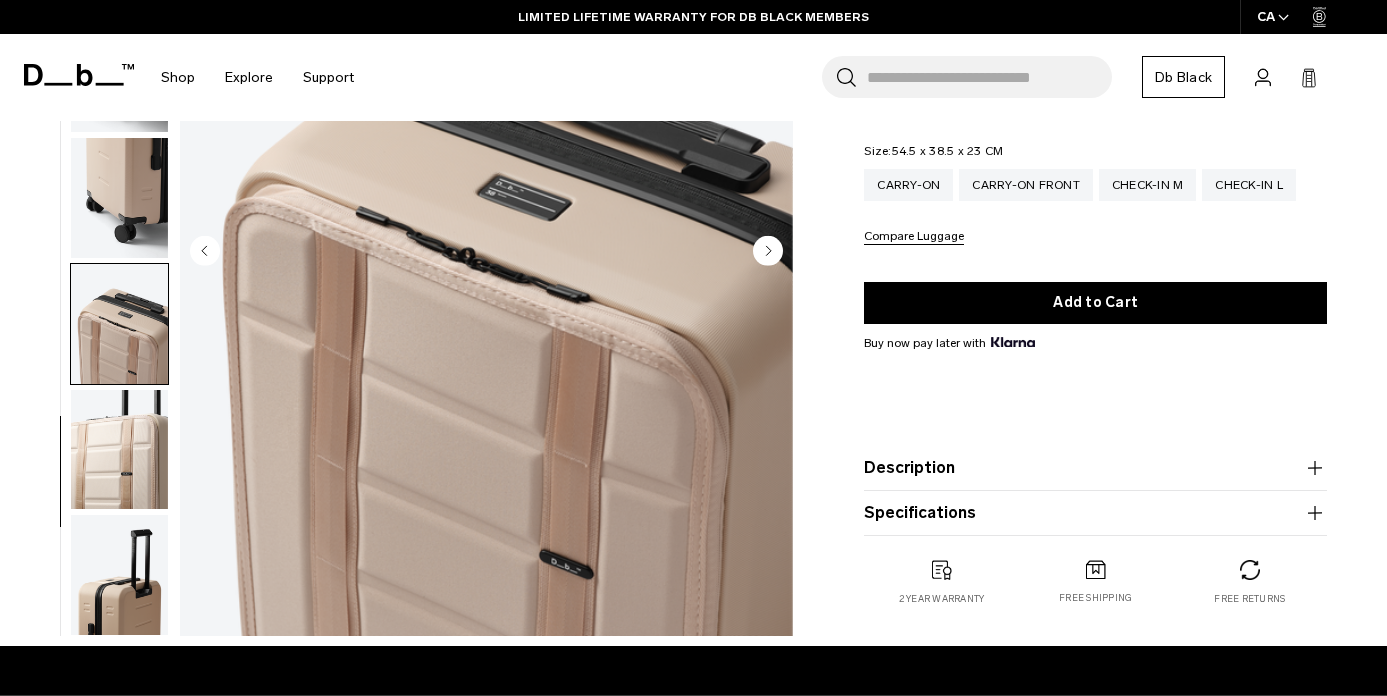 click at bounding box center [119, 575] 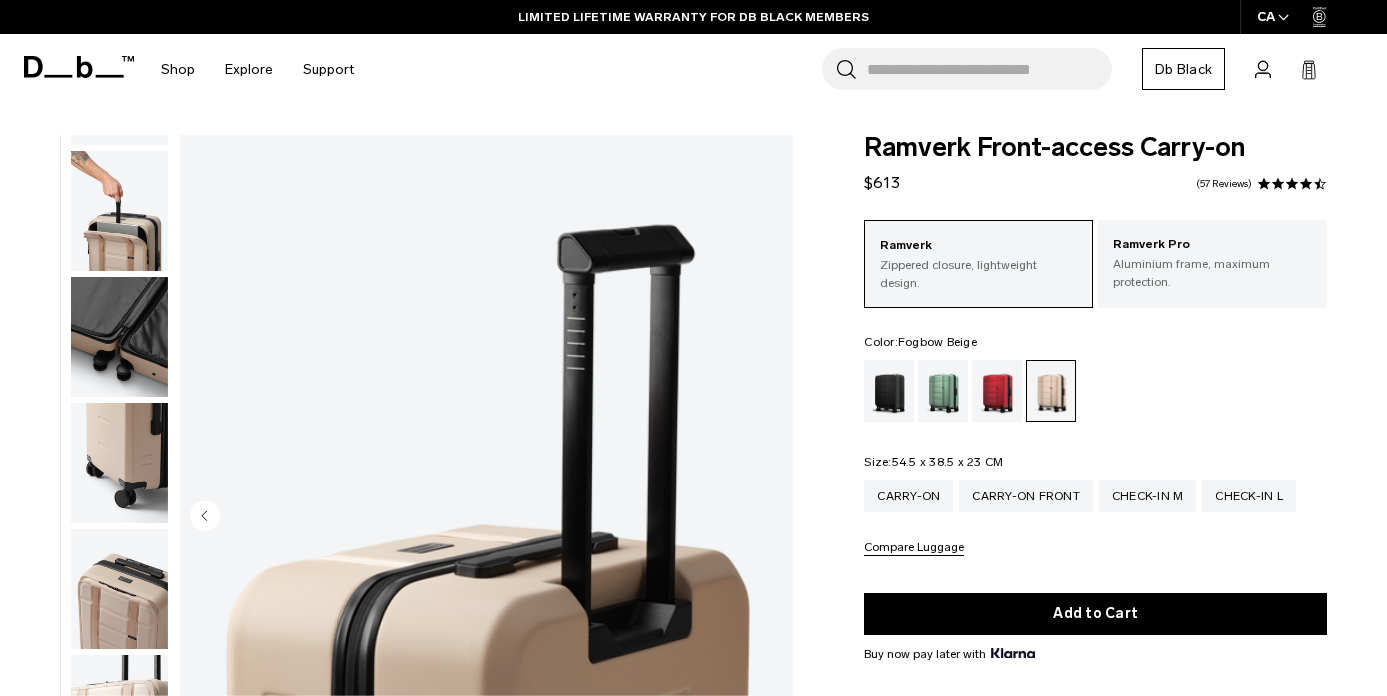 scroll, scrollTop: 0, scrollLeft: 0, axis: both 